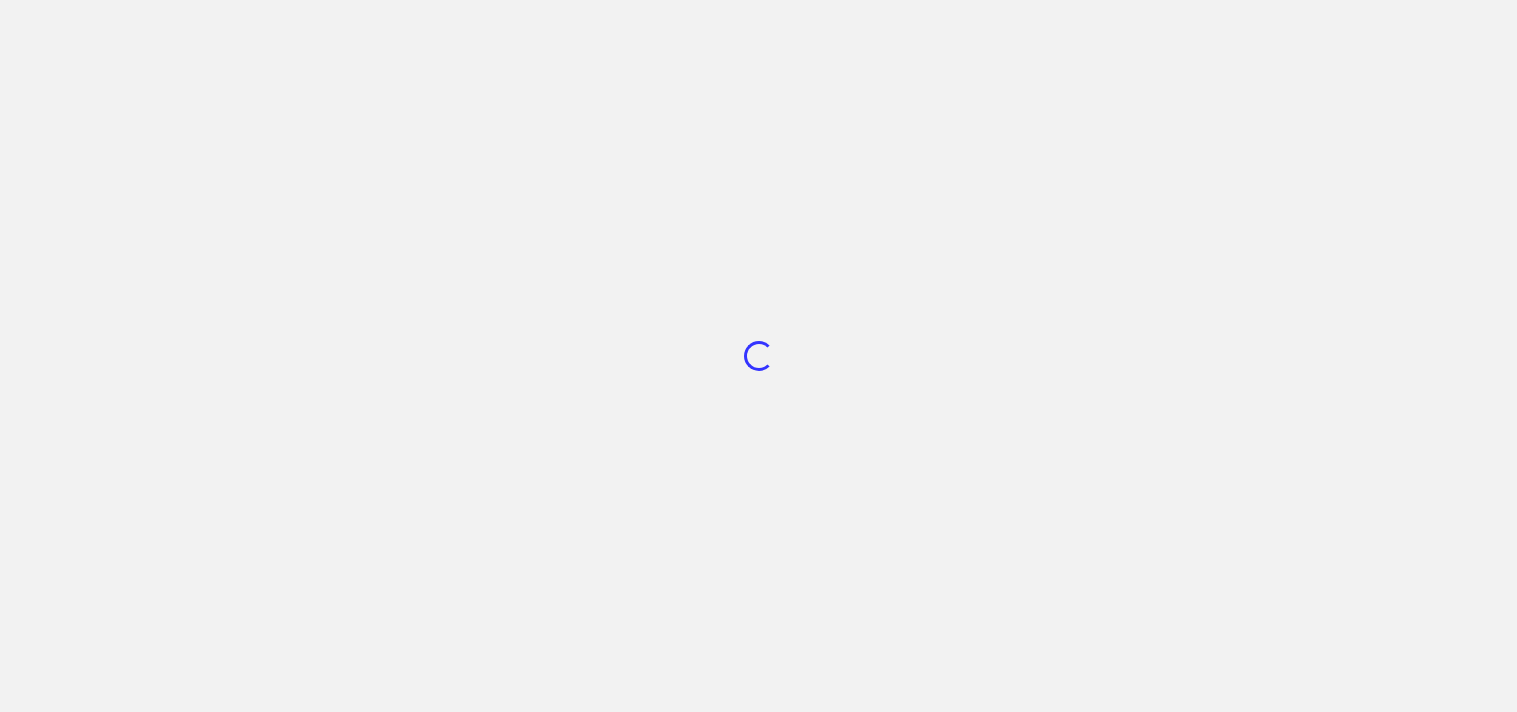 scroll, scrollTop: 0, scrollLeft: 0, axis: both 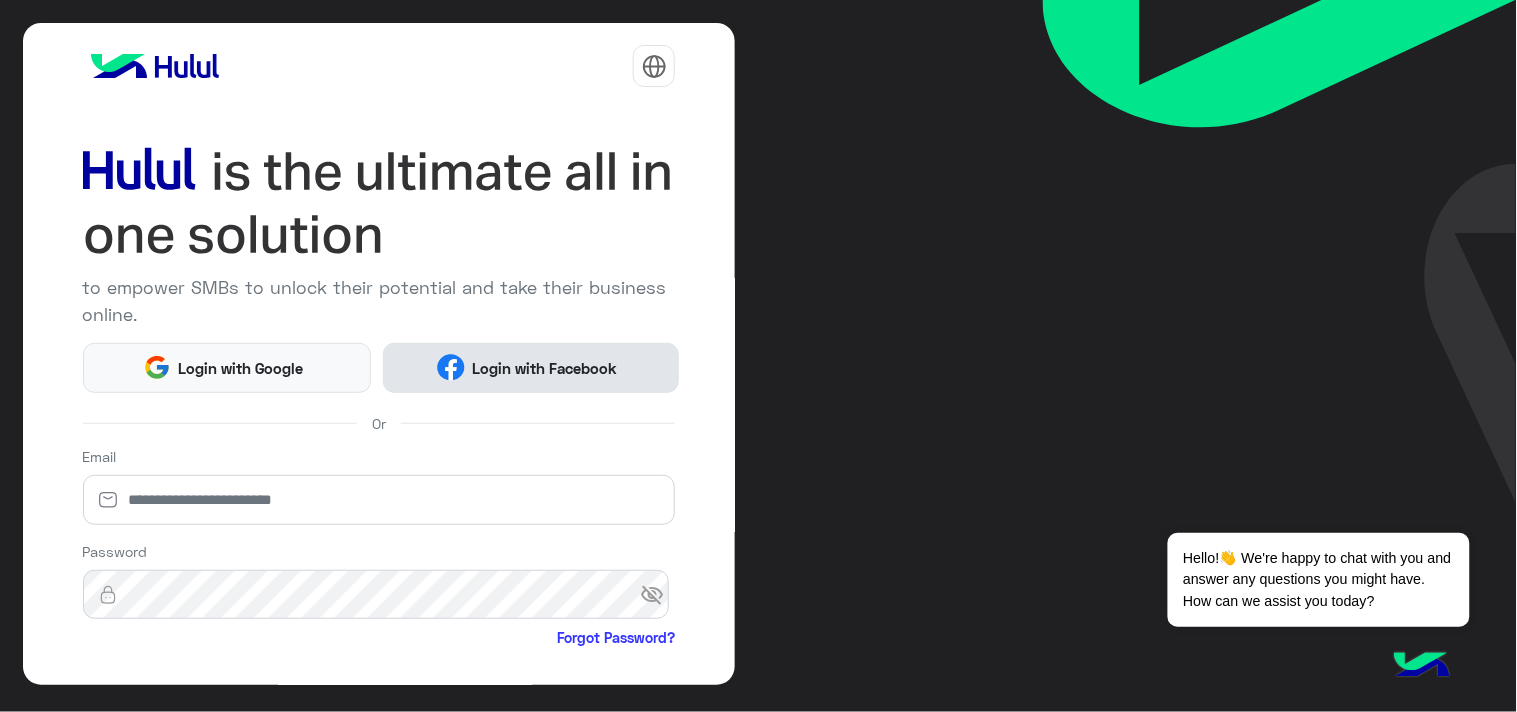 click 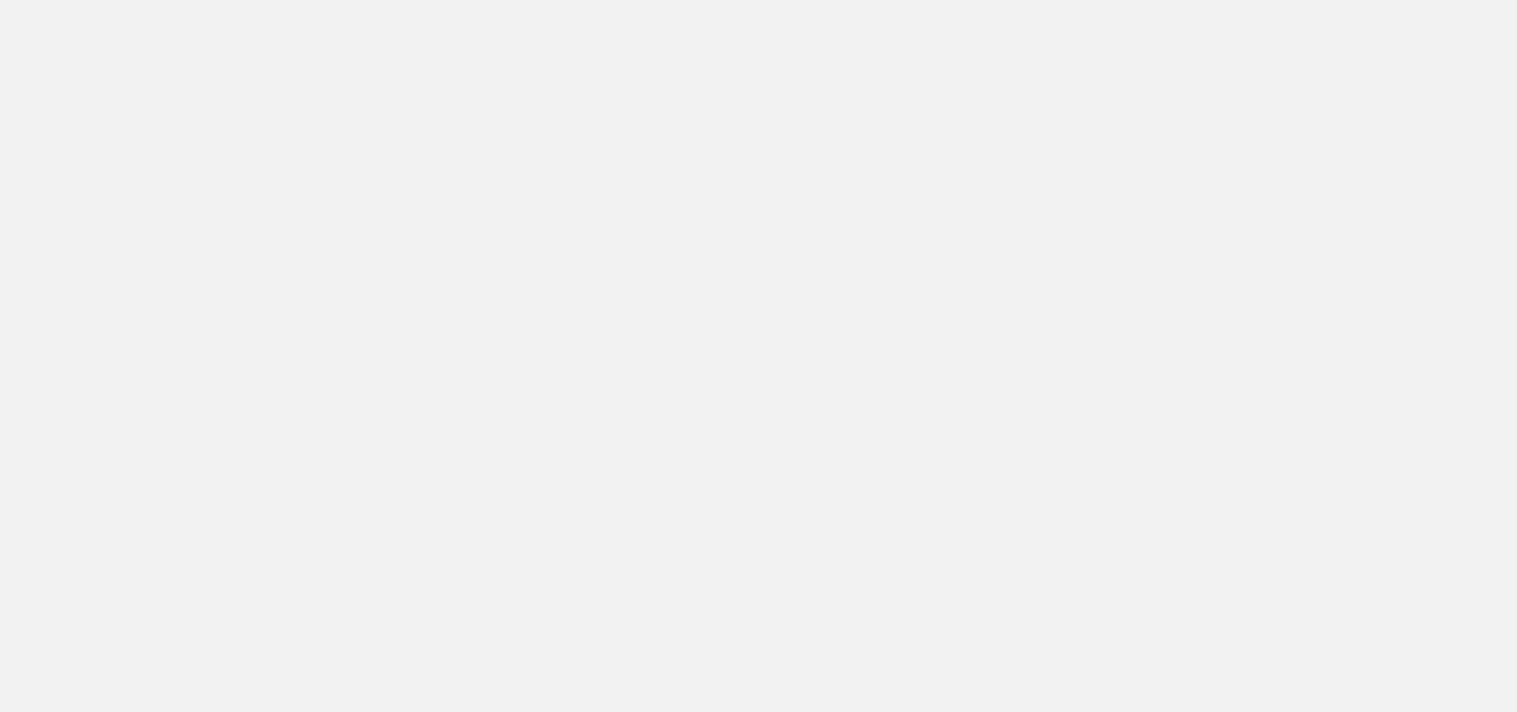 scroll, scrollTop: 0, scrollLeft: 0, axis: both 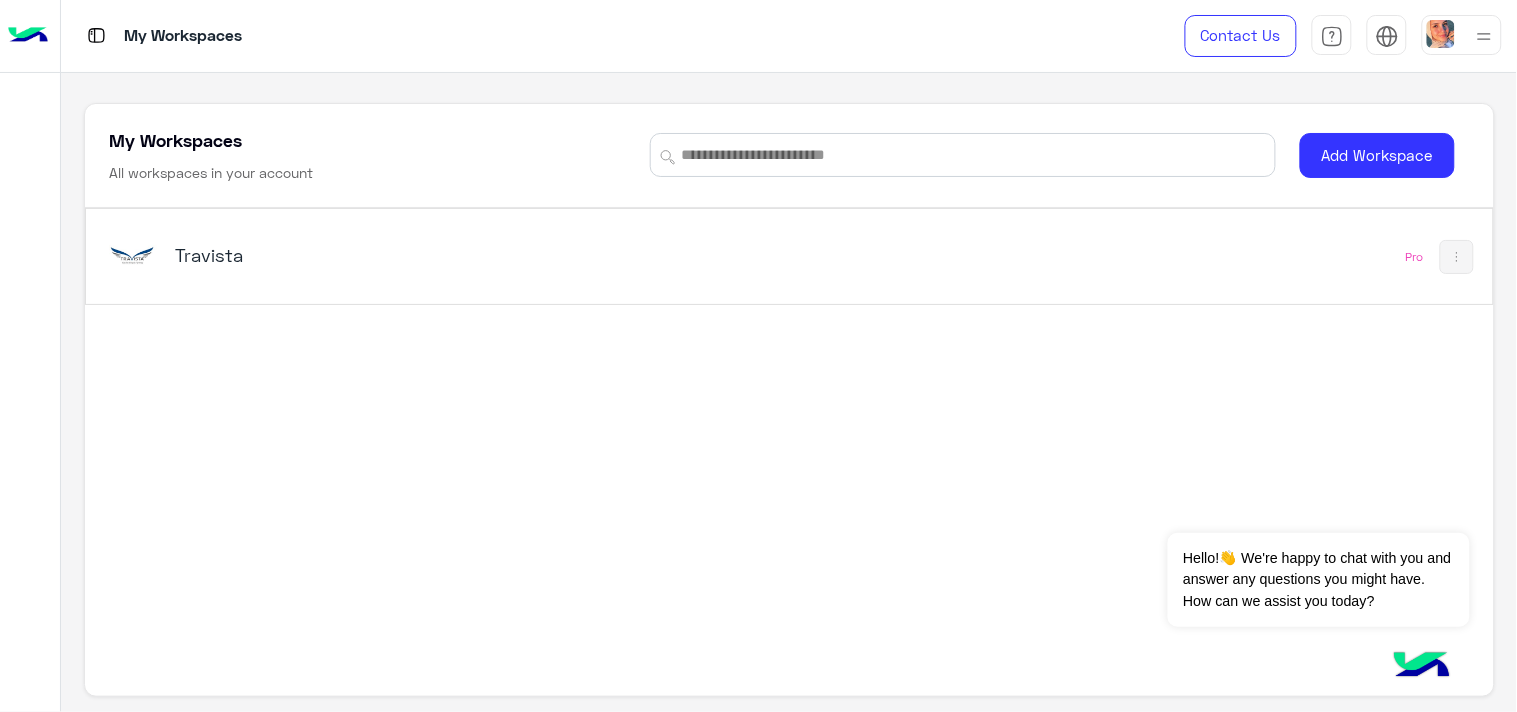 click on "Travista" at bounding box center (515, 257) 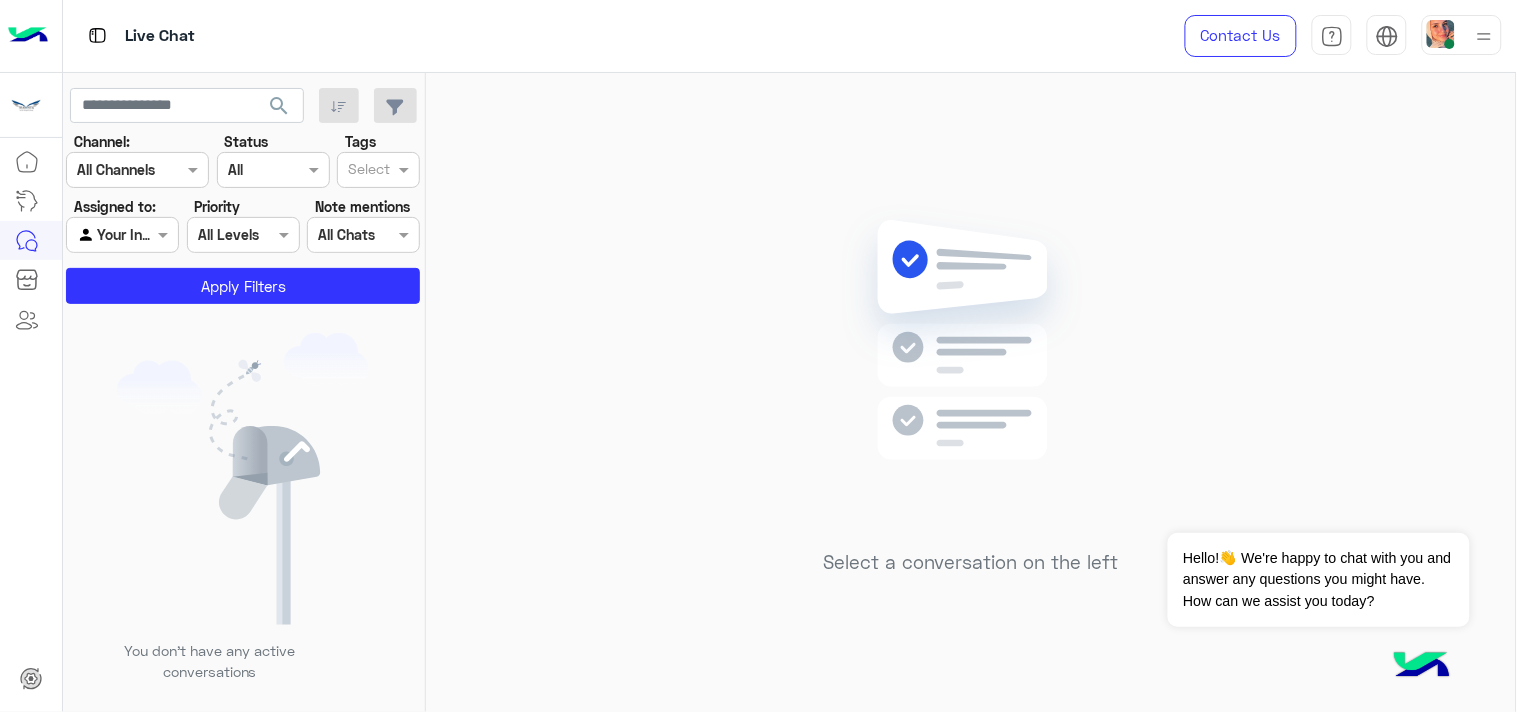 click at bounding box center [137, 169] 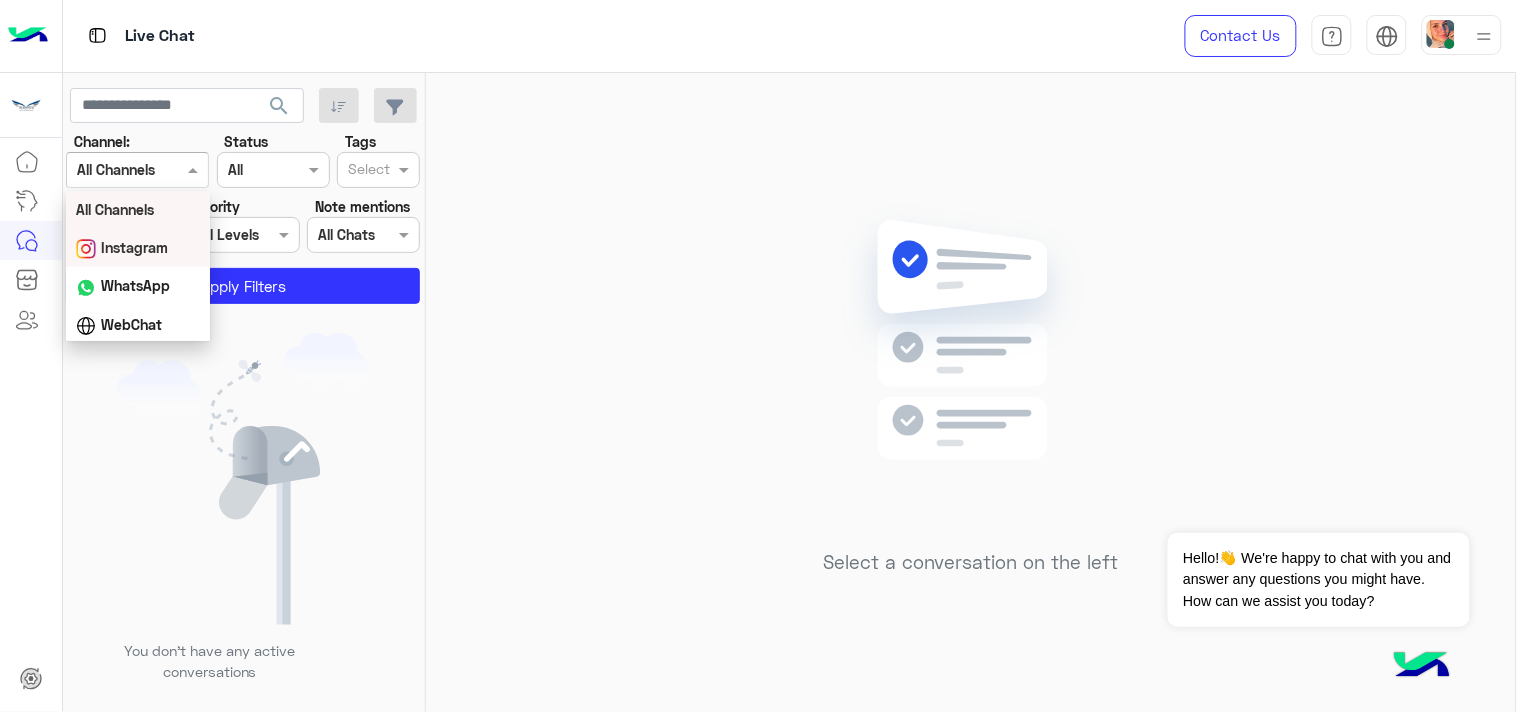 click on "Instagram" at bounding box center (134, 247) 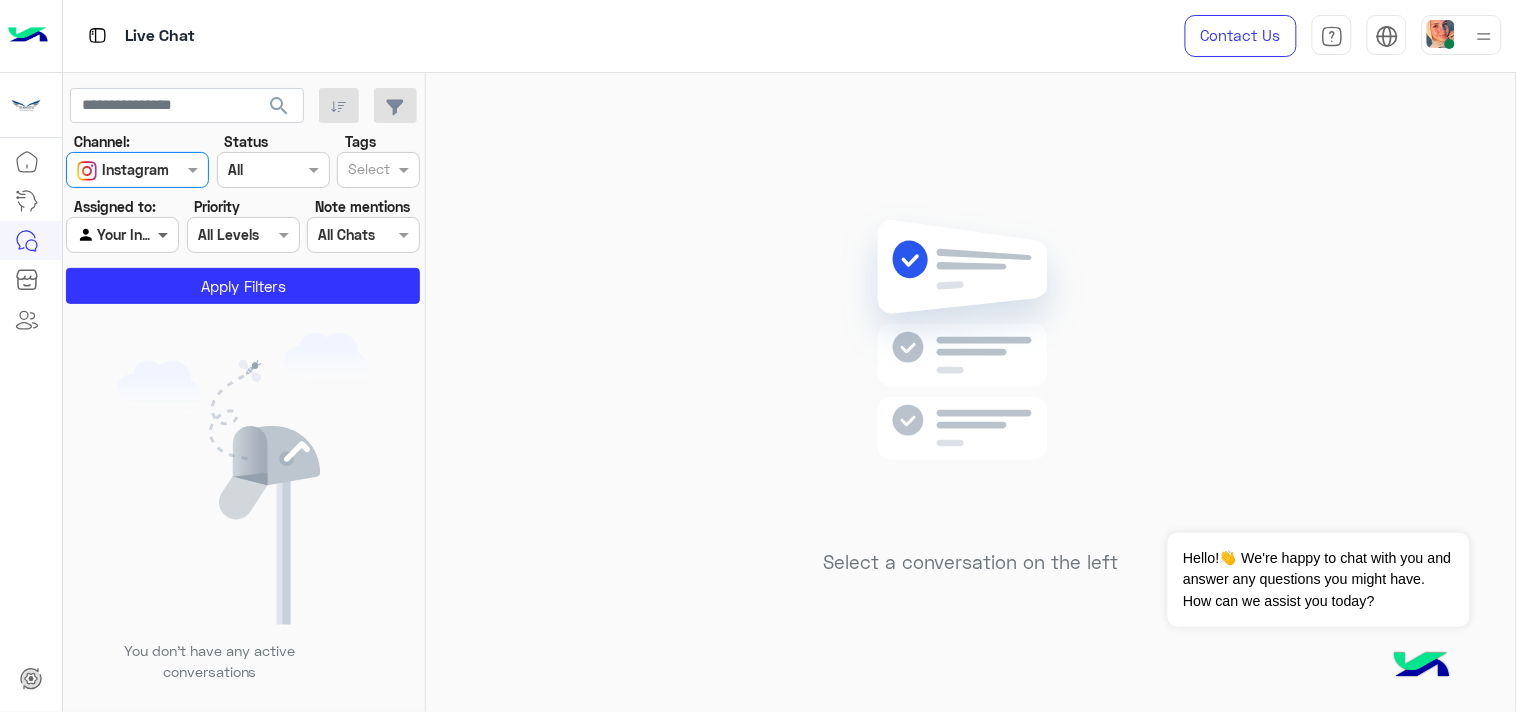 click at bounding box center [165, 234] 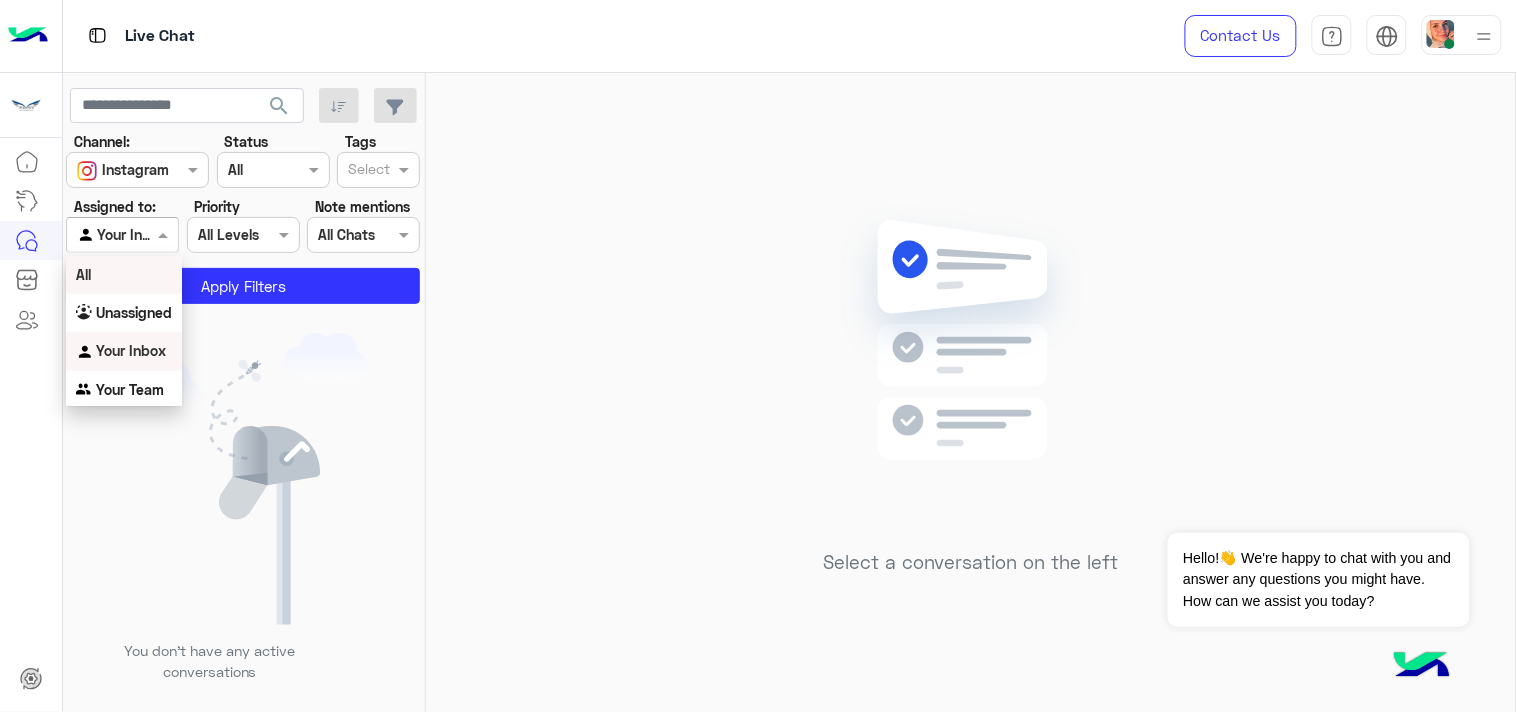 click on "All" at bounding box center [124, 274] 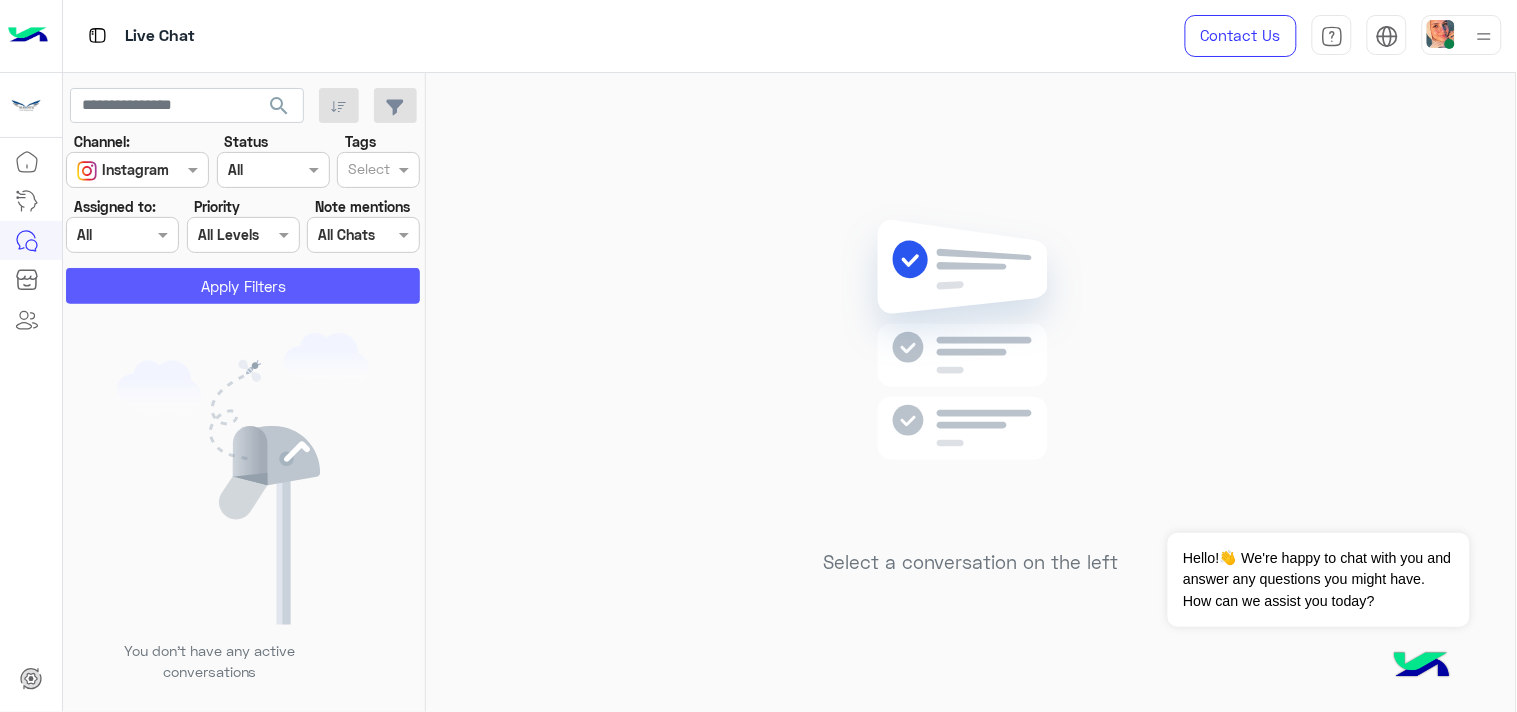 click on "Apply Filters" 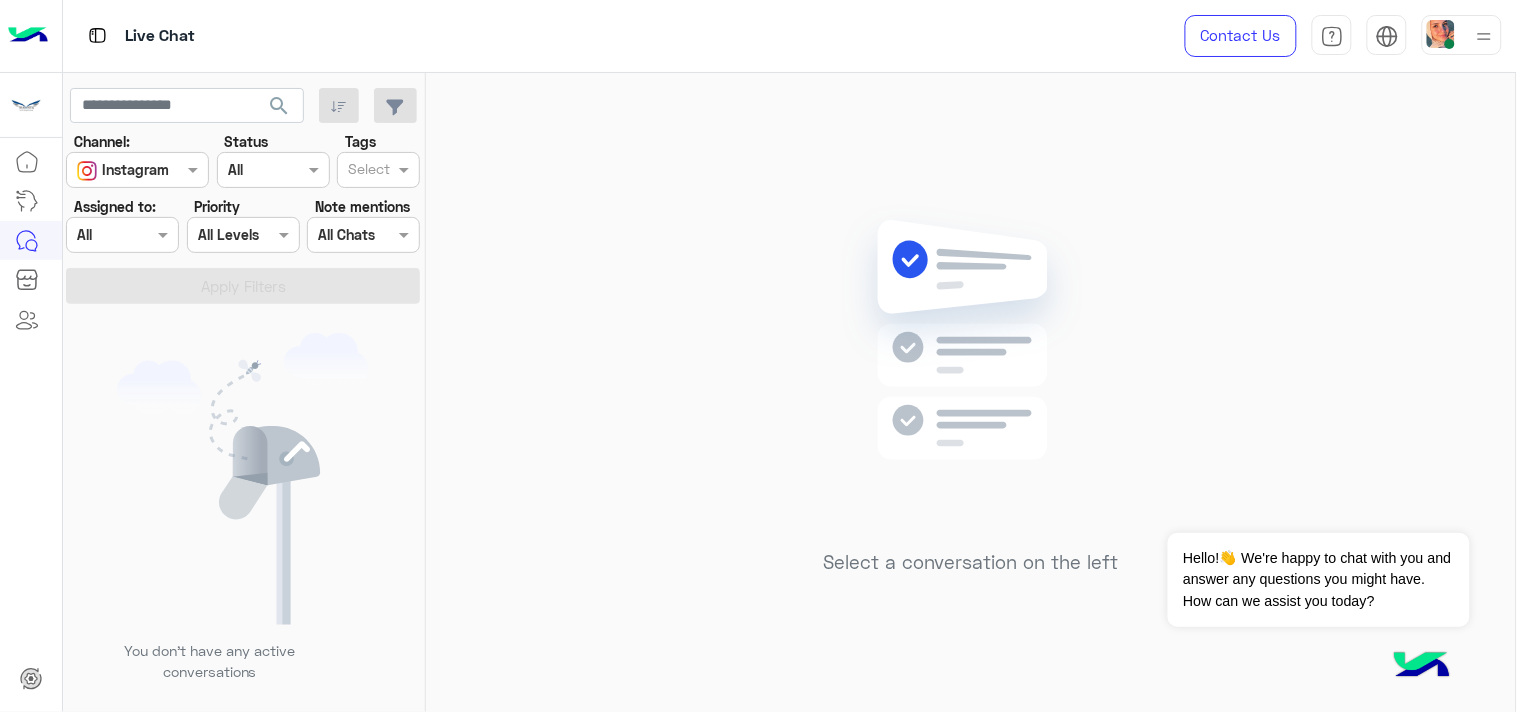 click at bounding box center (100, 235) 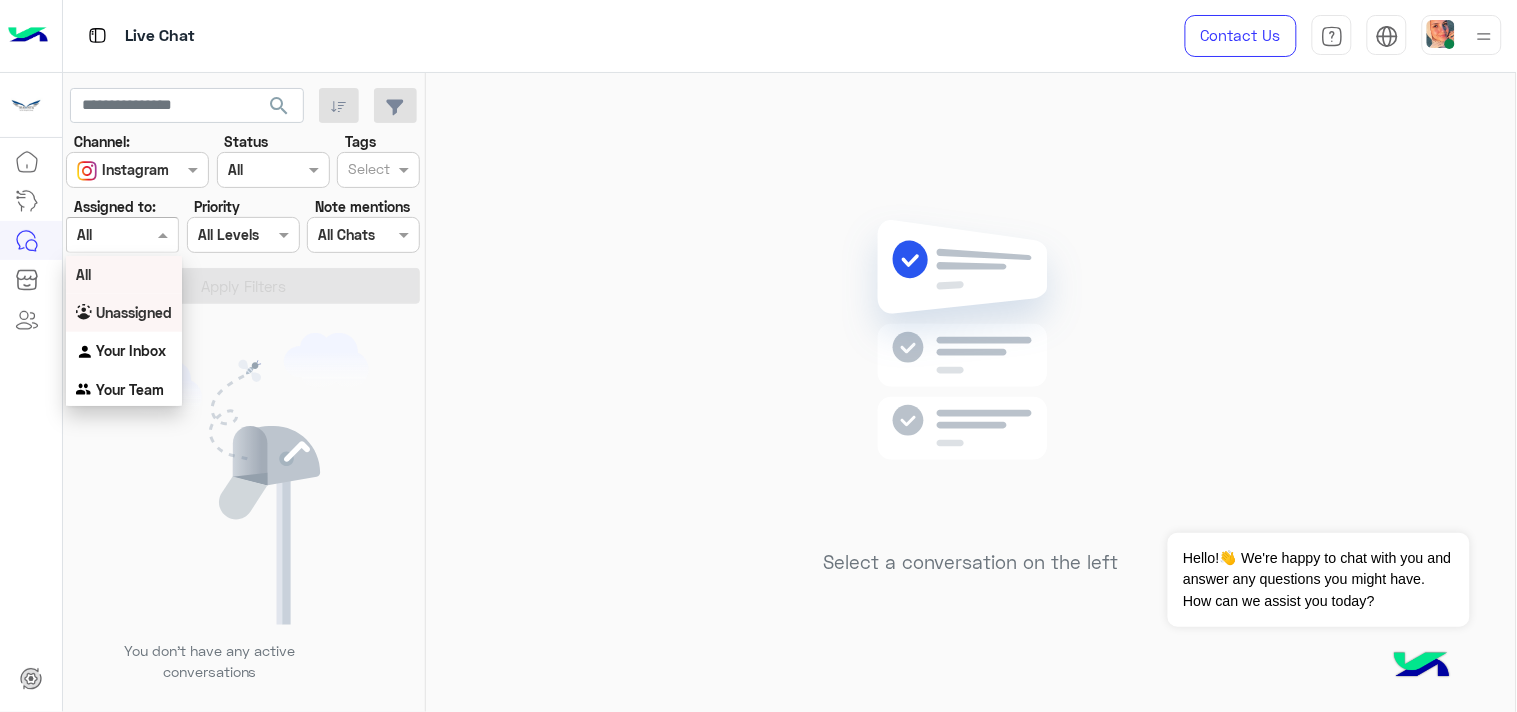 click on "Unassigned" at bounding box center [124, 313] 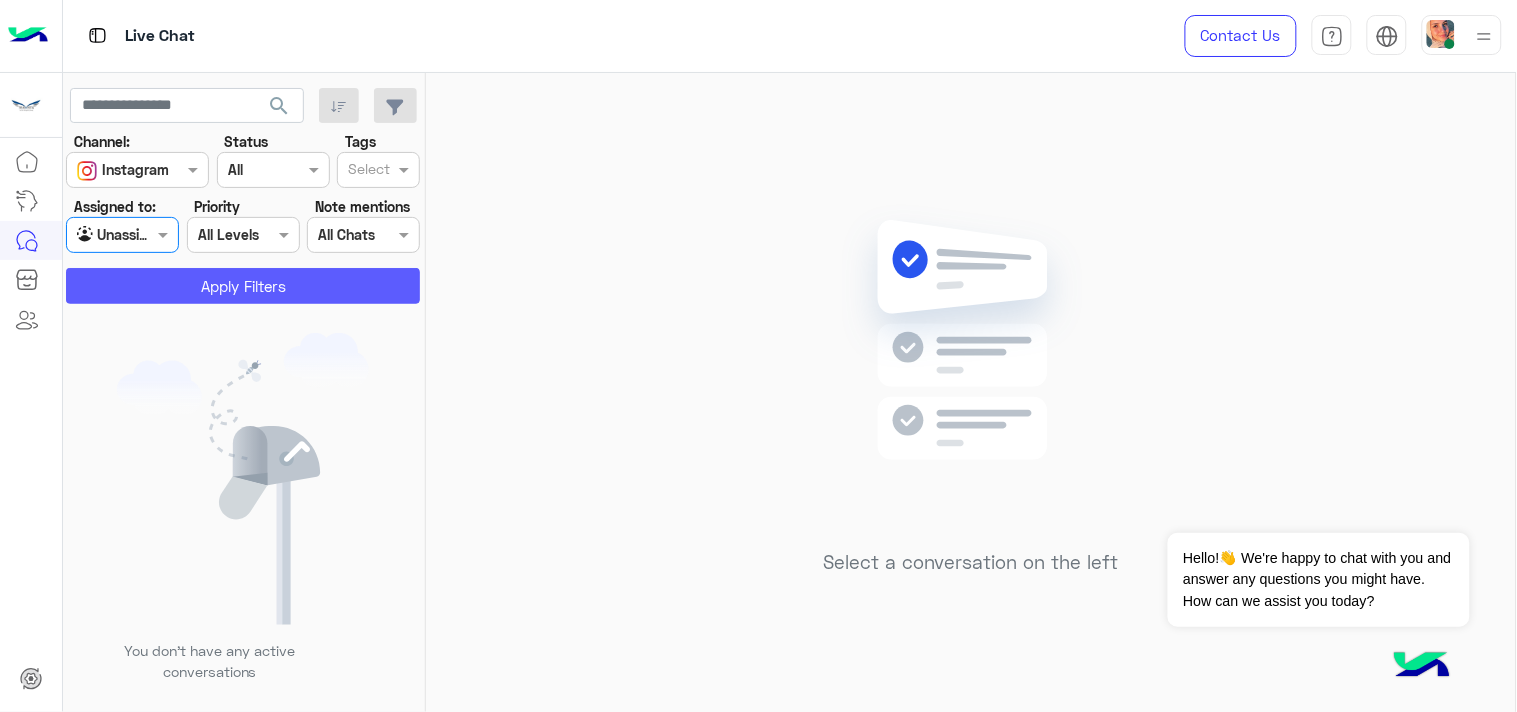 click on "Apply Filters" 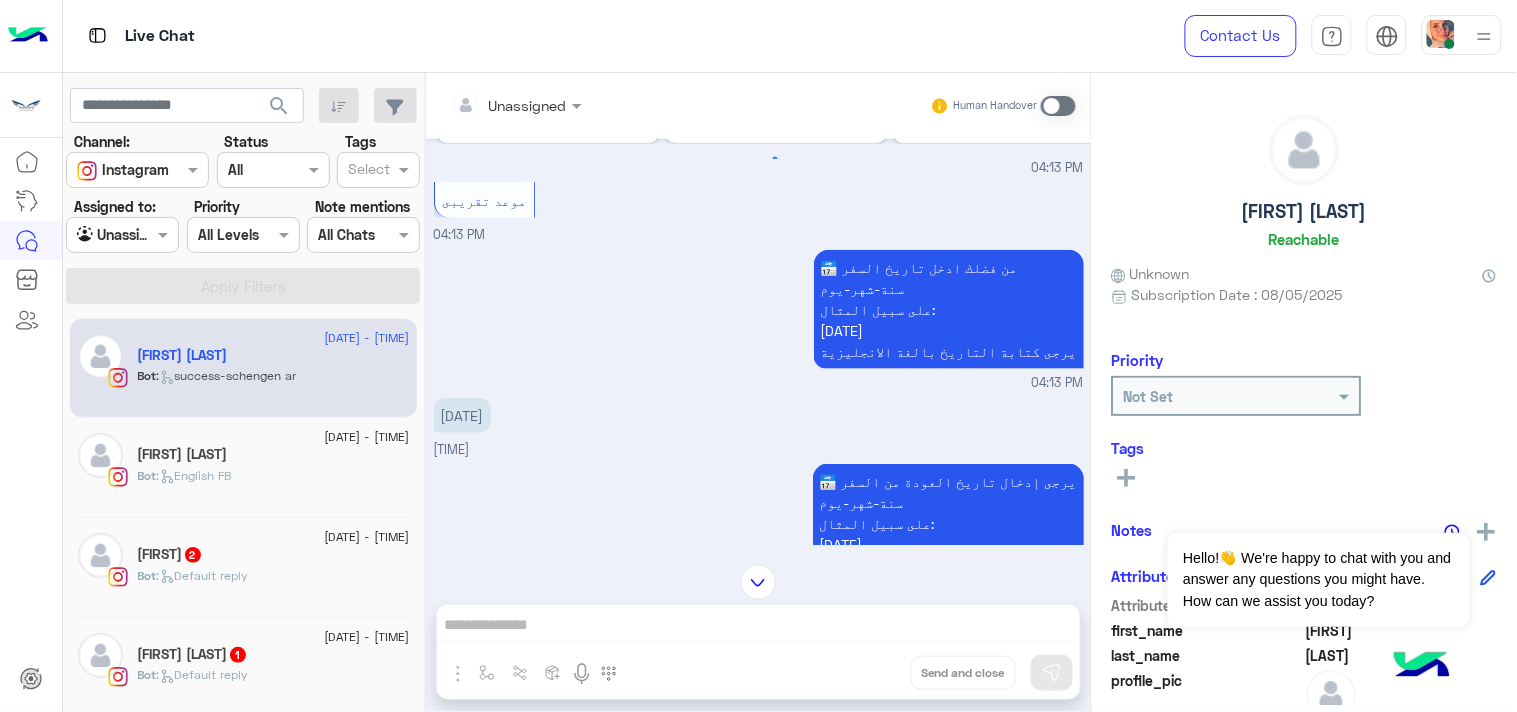 scroll, scrollTop: 490, scrollLeft: 0, axis: vertical 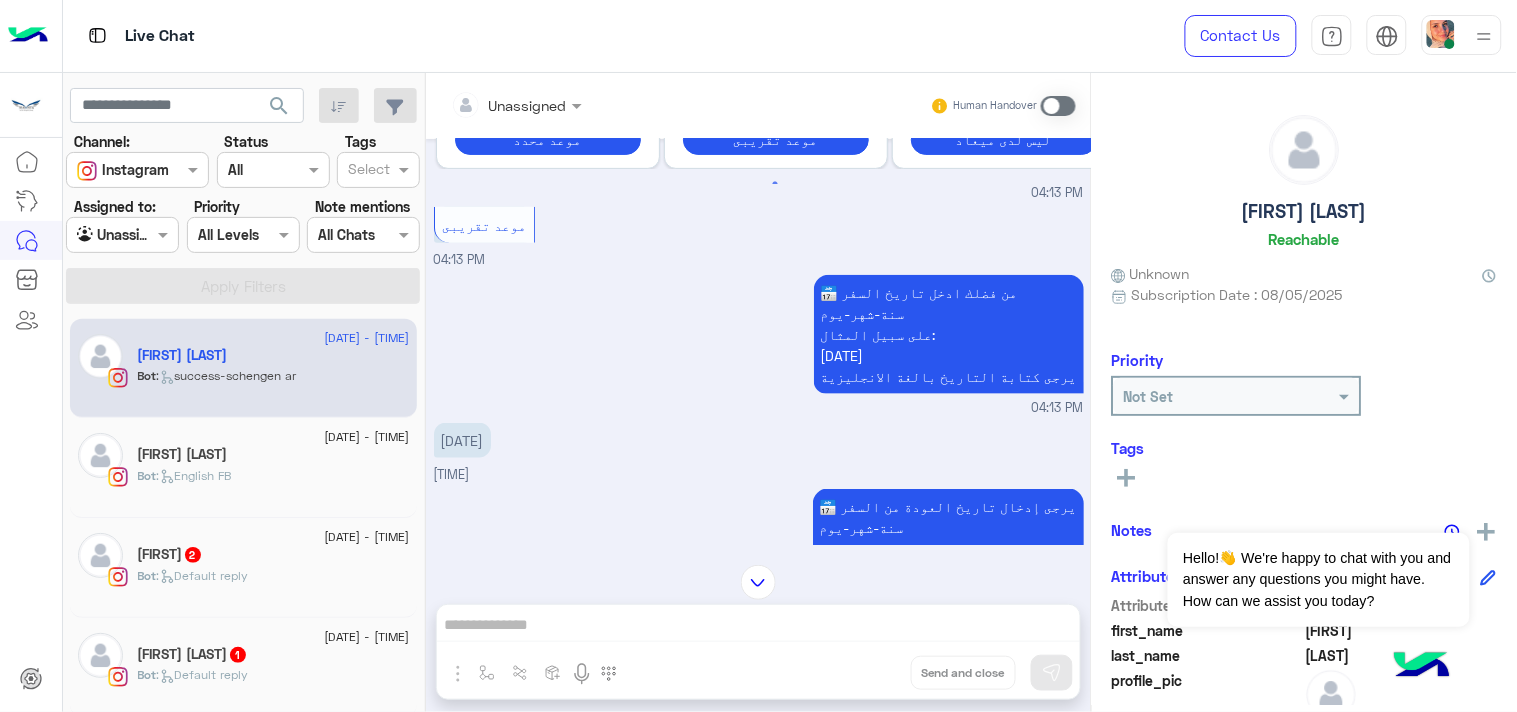 click 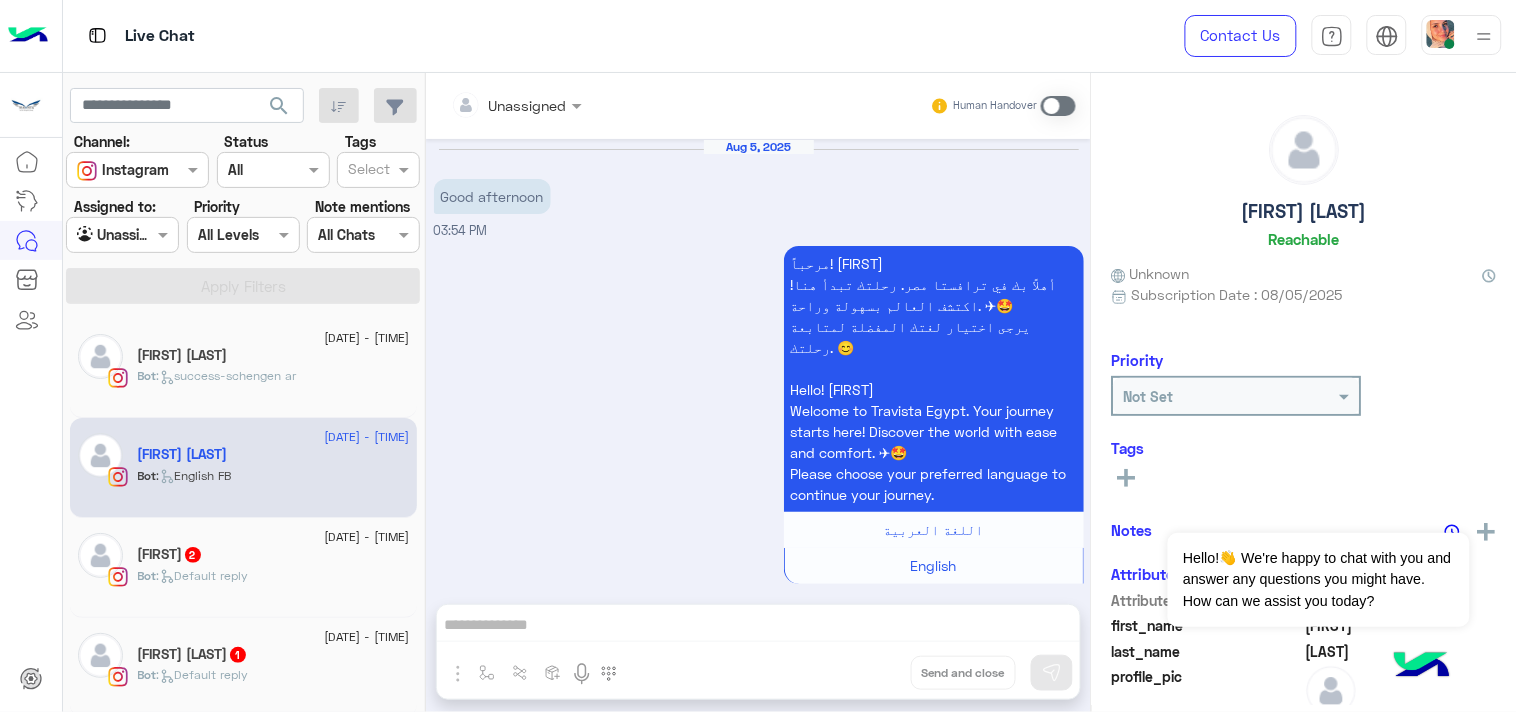 scroll, scrollTop: 1121, scrollLeft: 0, axis: vertical 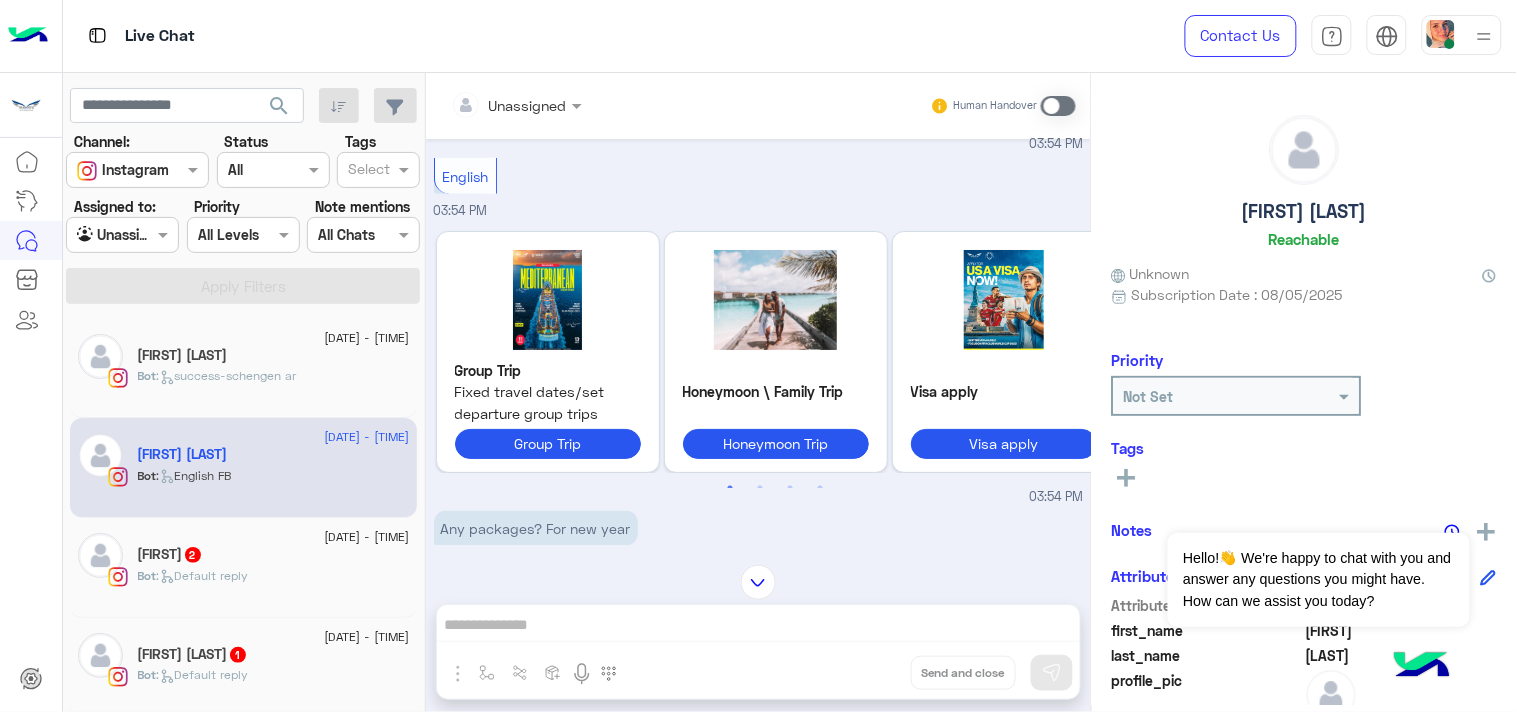 click at bounding box center (137, 169) 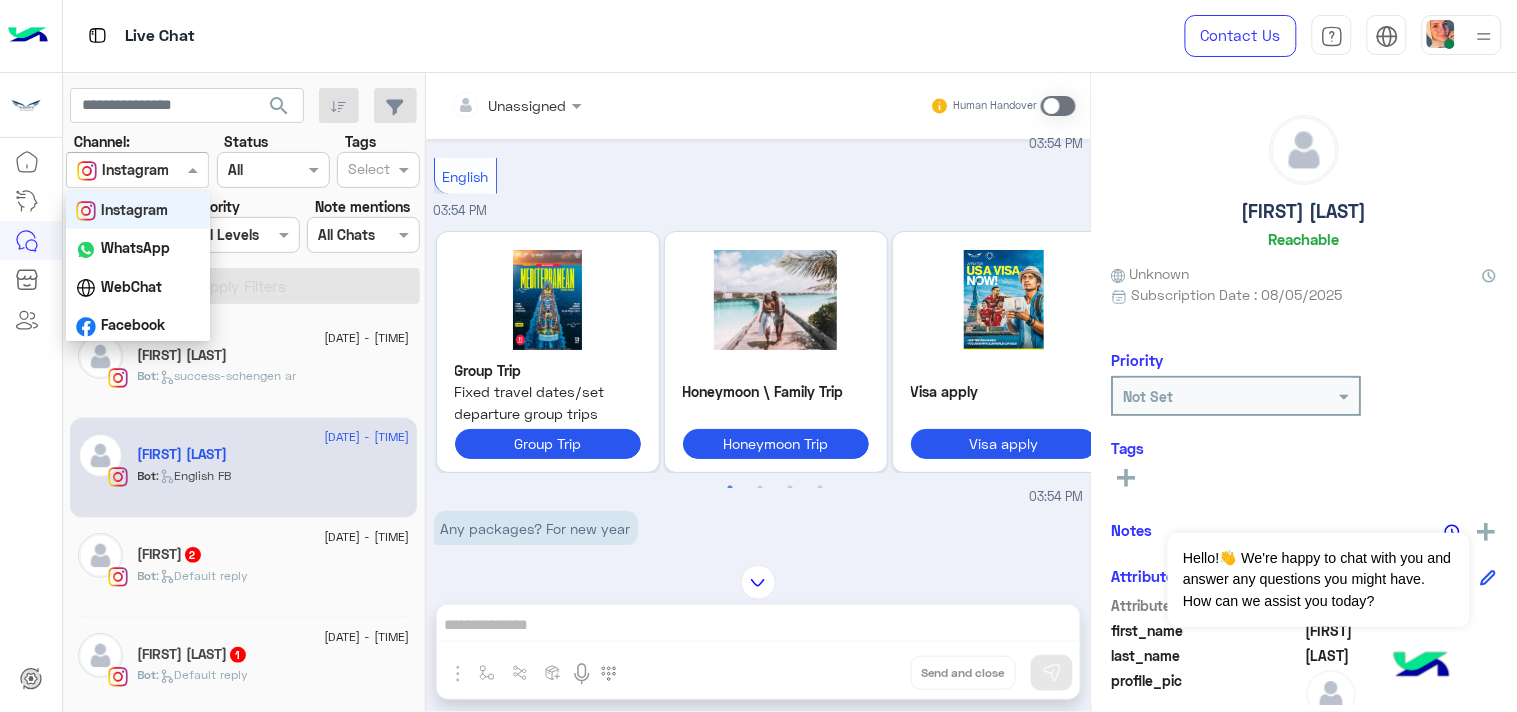 scroll, scrollTop: 40, scrollLeft: 0, axis: vertical 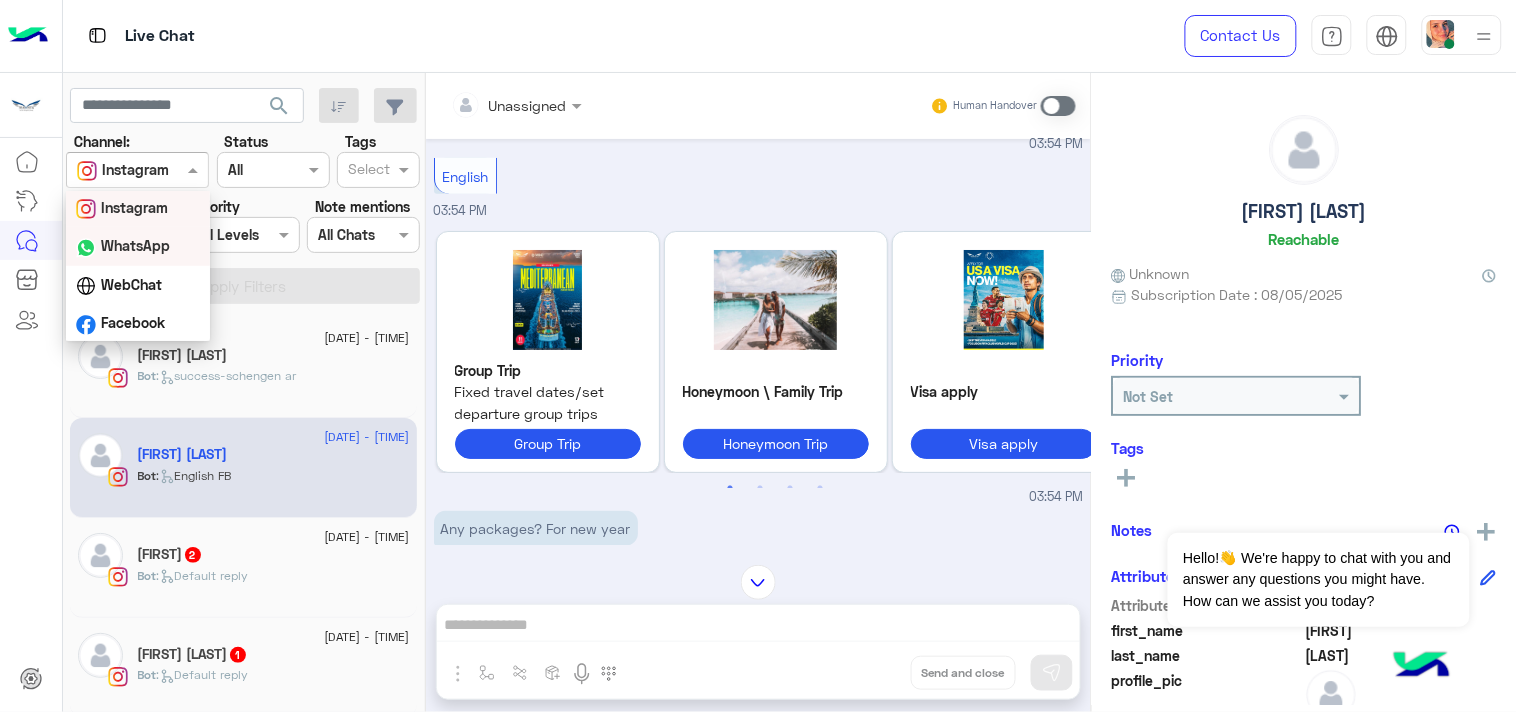 click on "Group Trip Fixed travel dates/set departure group trips  Group Trip" at bounding box center (548, 352) 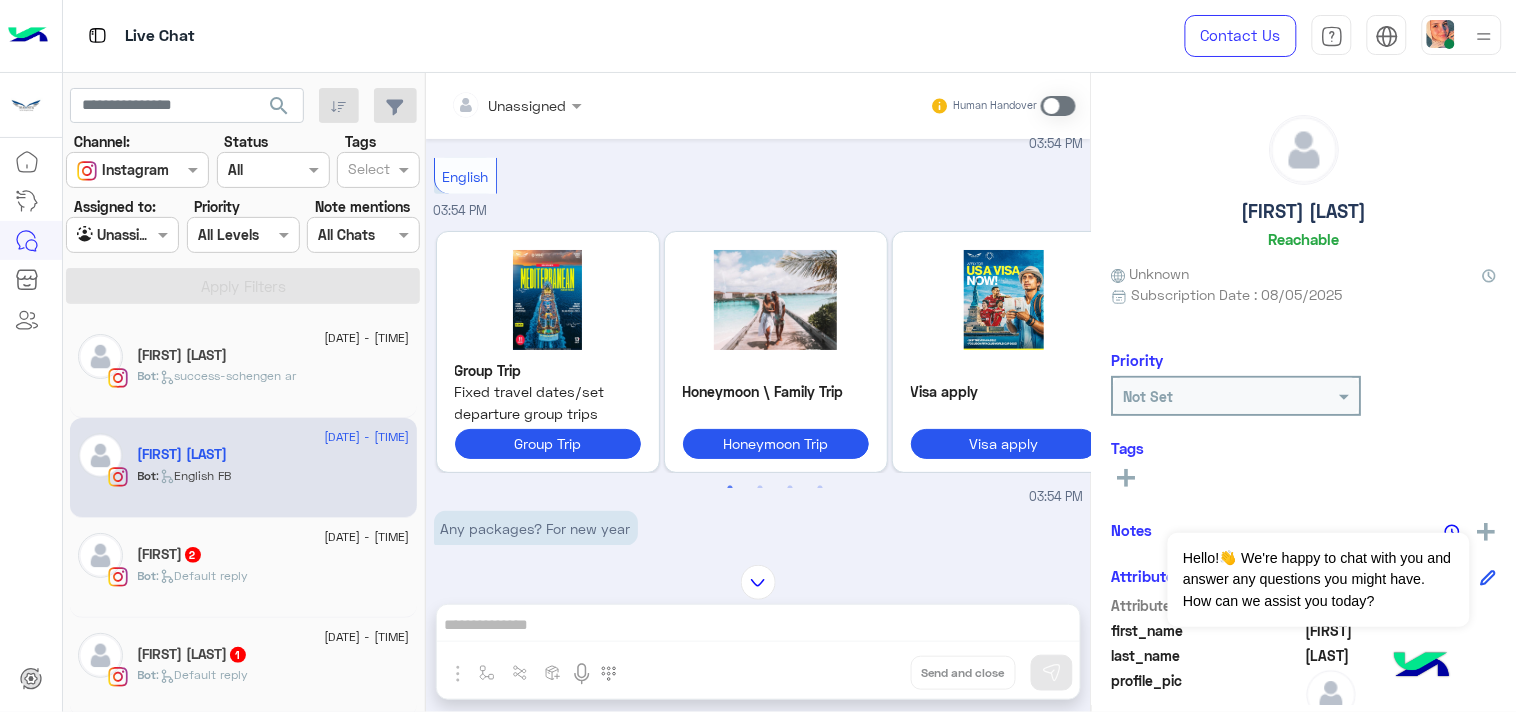scroll, scrollTop: 10, scrollLeft: 0, axis: vertical 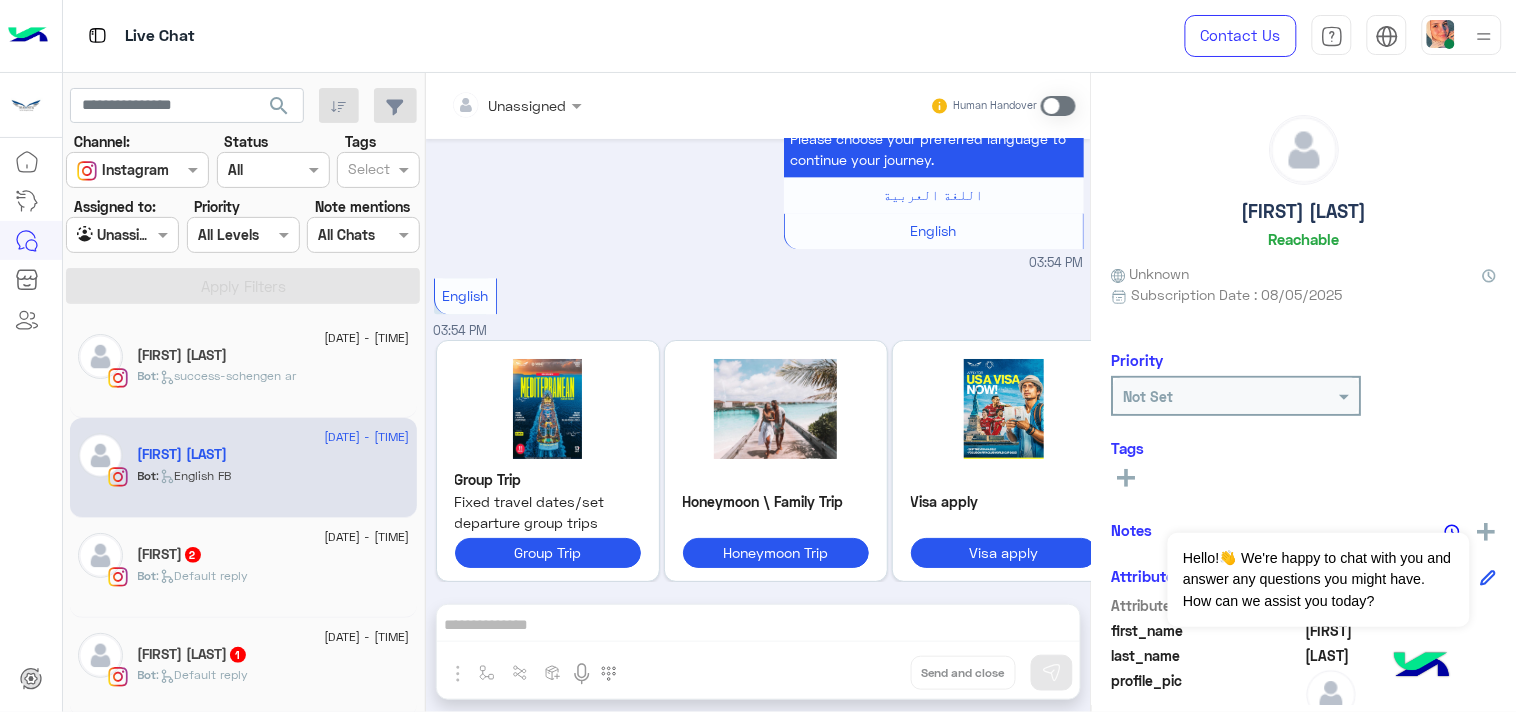 click on "5 August - 3:51 PM" 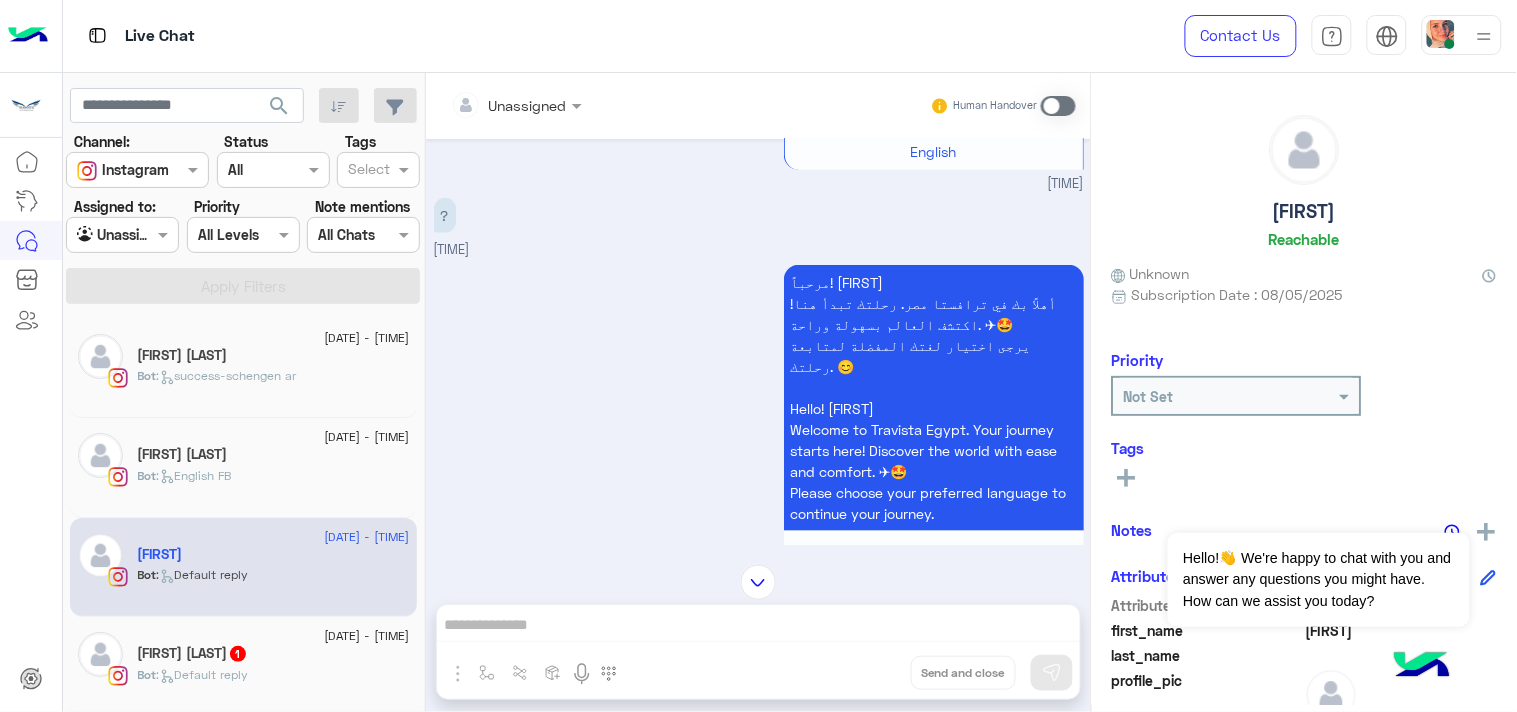 scroll, scrollTop: 0, scrollLeft: 0, axis: both 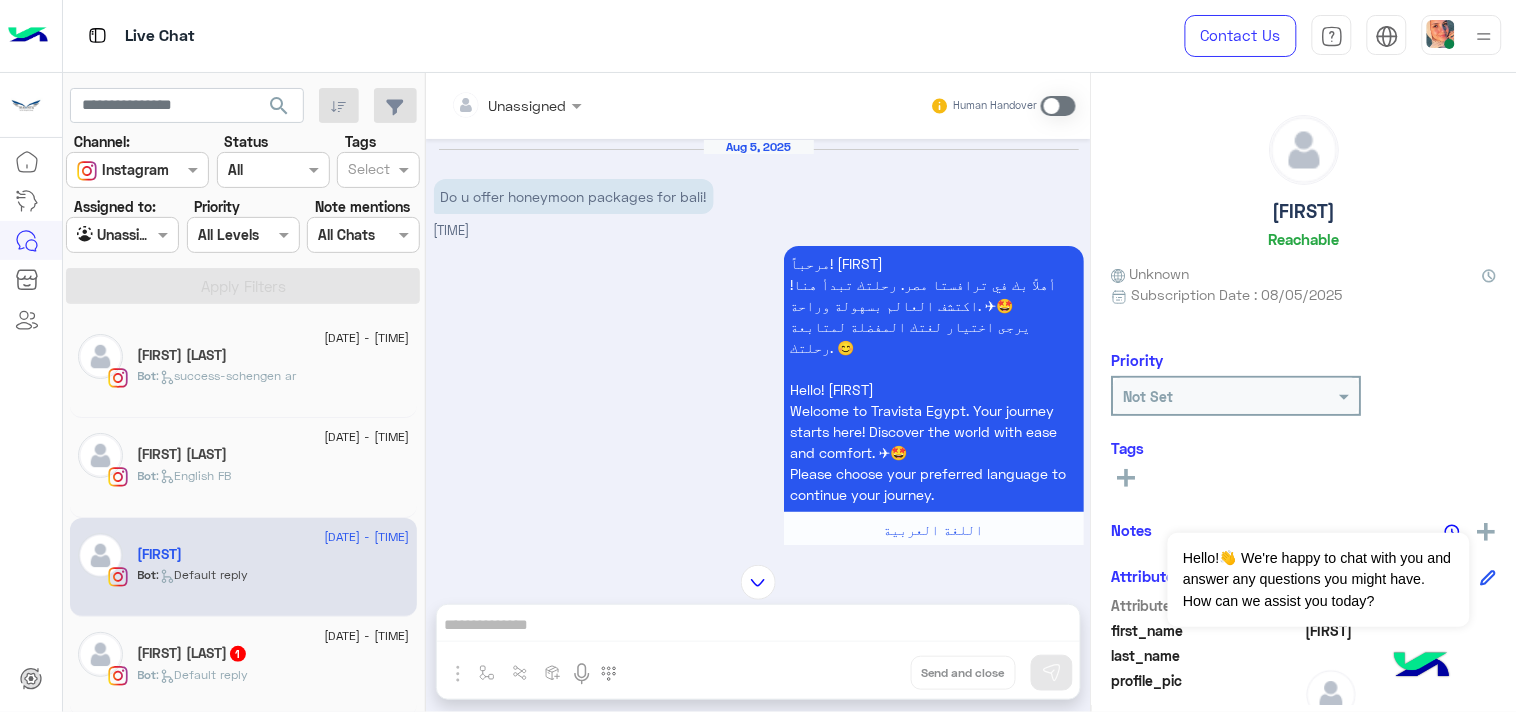 click on "Dalia Ragab" 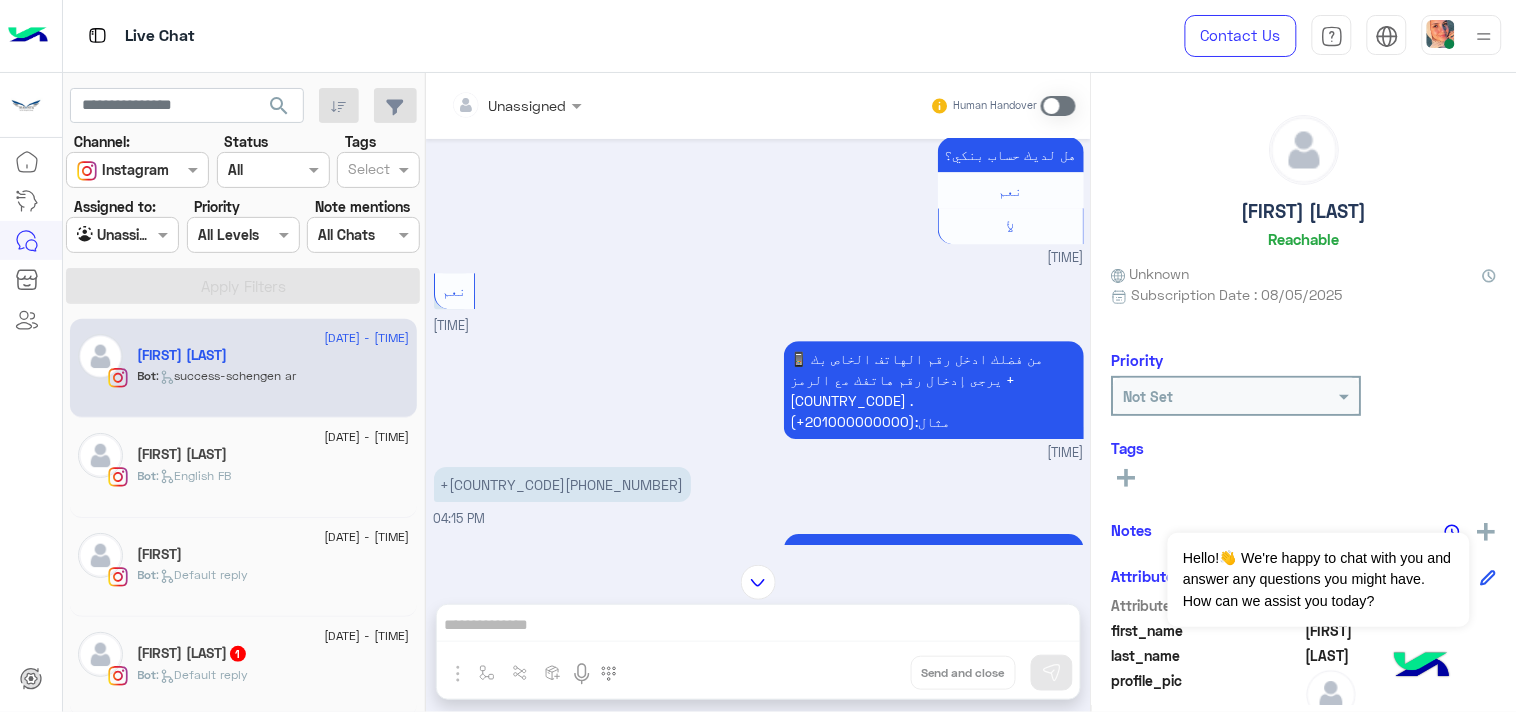 scroll, scrollTop: 1823, scrollLeft: 0, axis: vertical 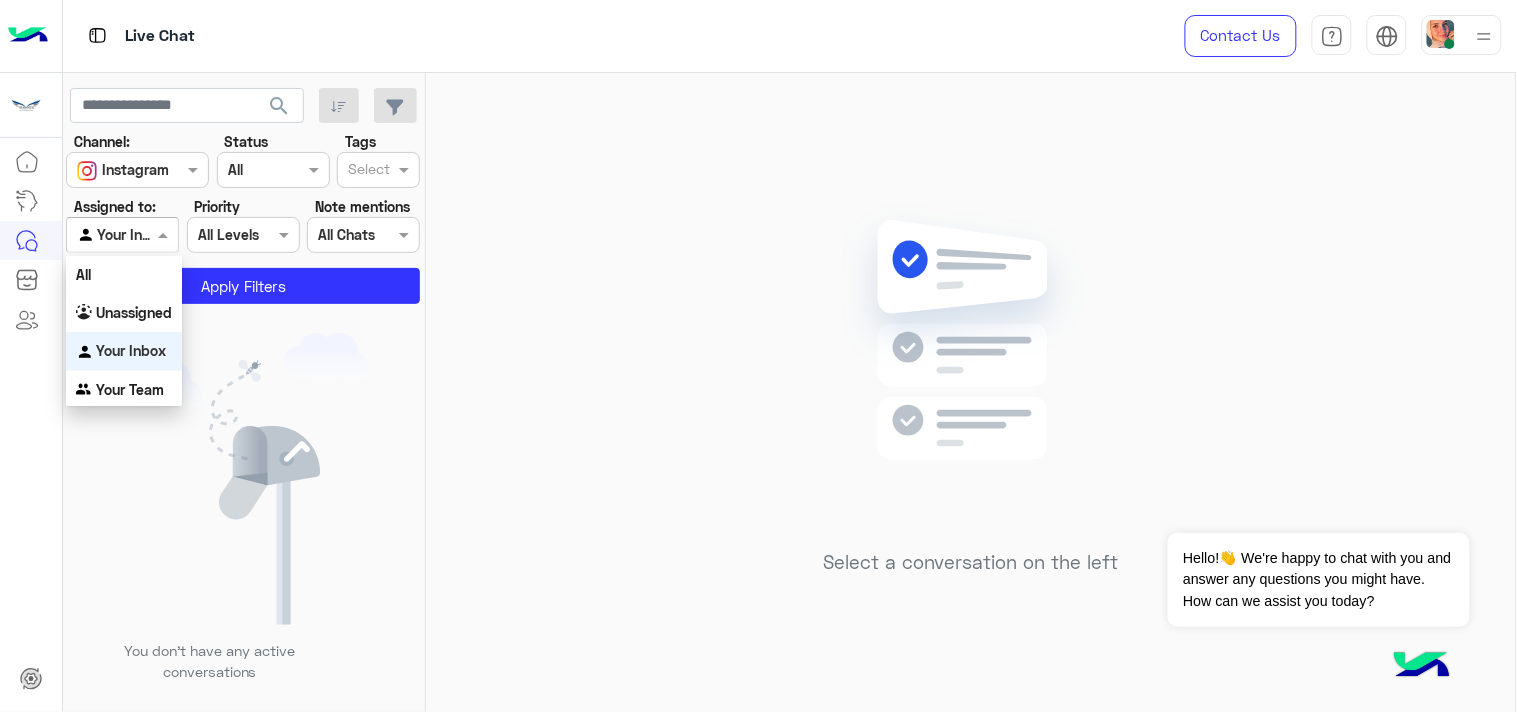 click on "Agent Filter Your Inbox" at bounding box center [122, 235] 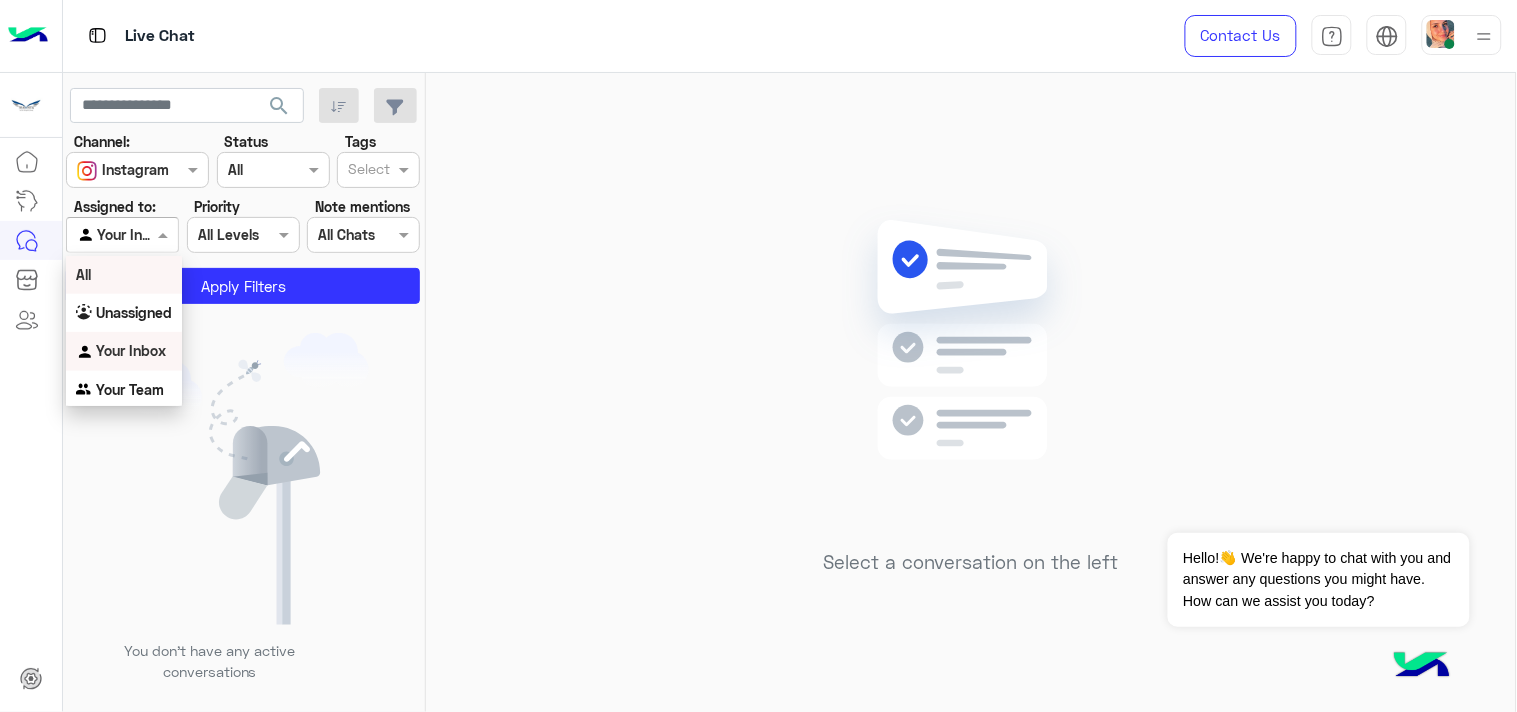click on "All" at bounding box center (124, 274) 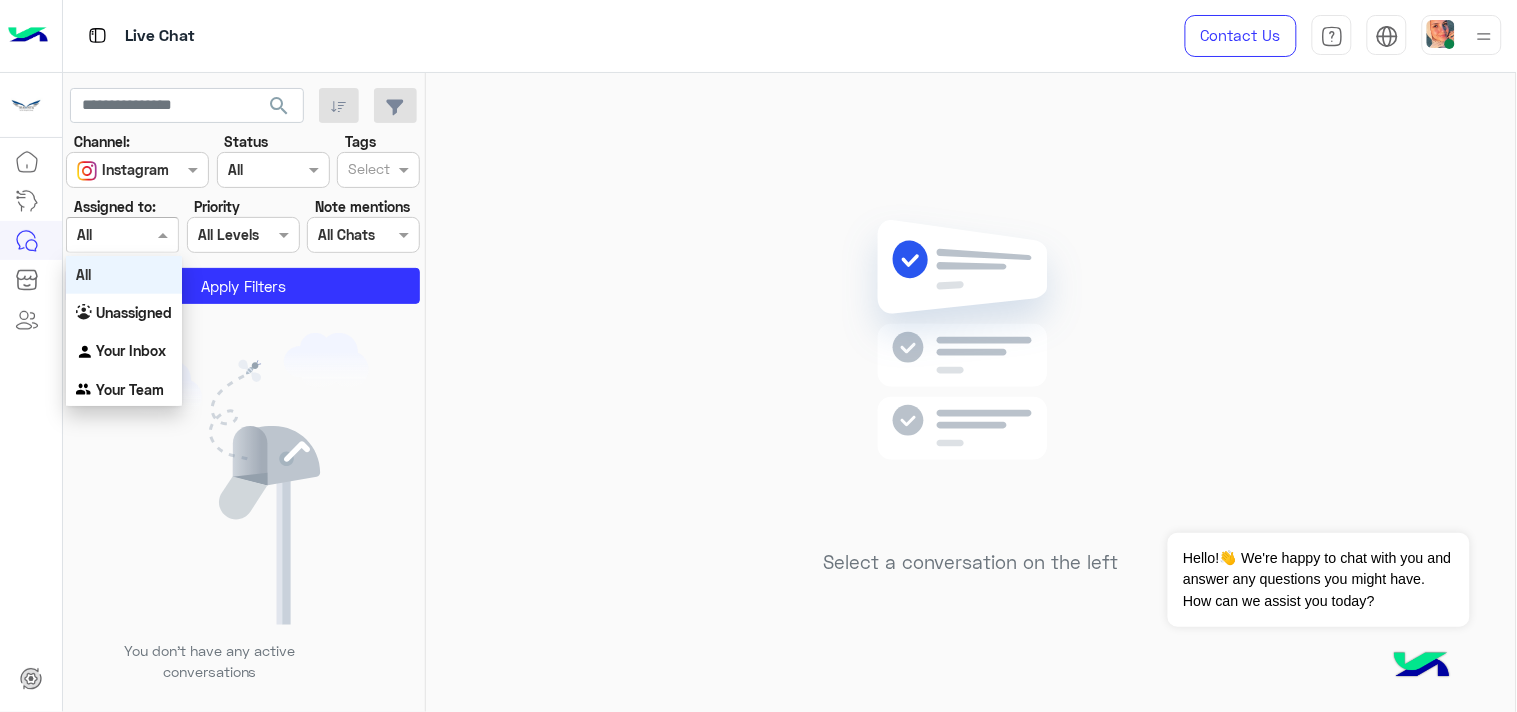 click at bounding box center (122, 234) 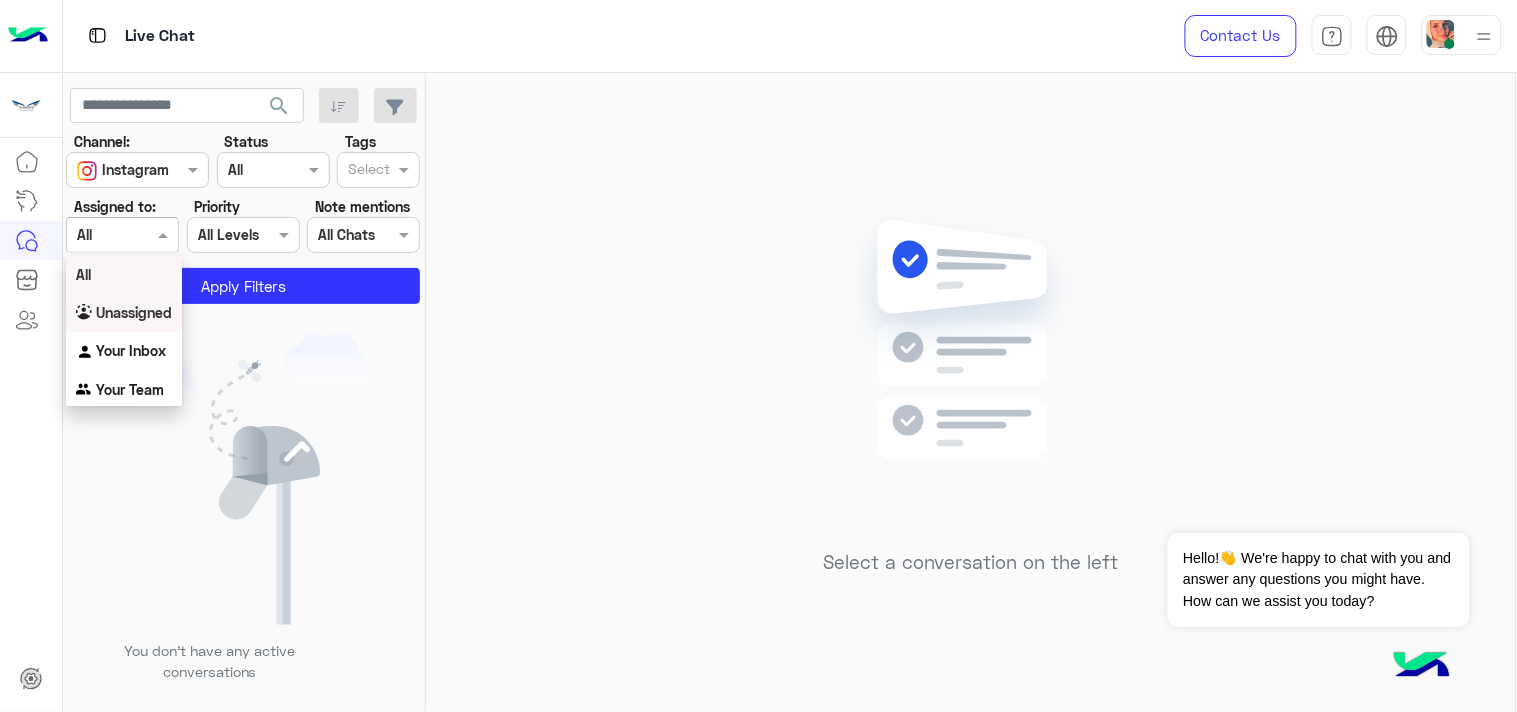 click on "Unassigned" at bounding box center (124, 313) 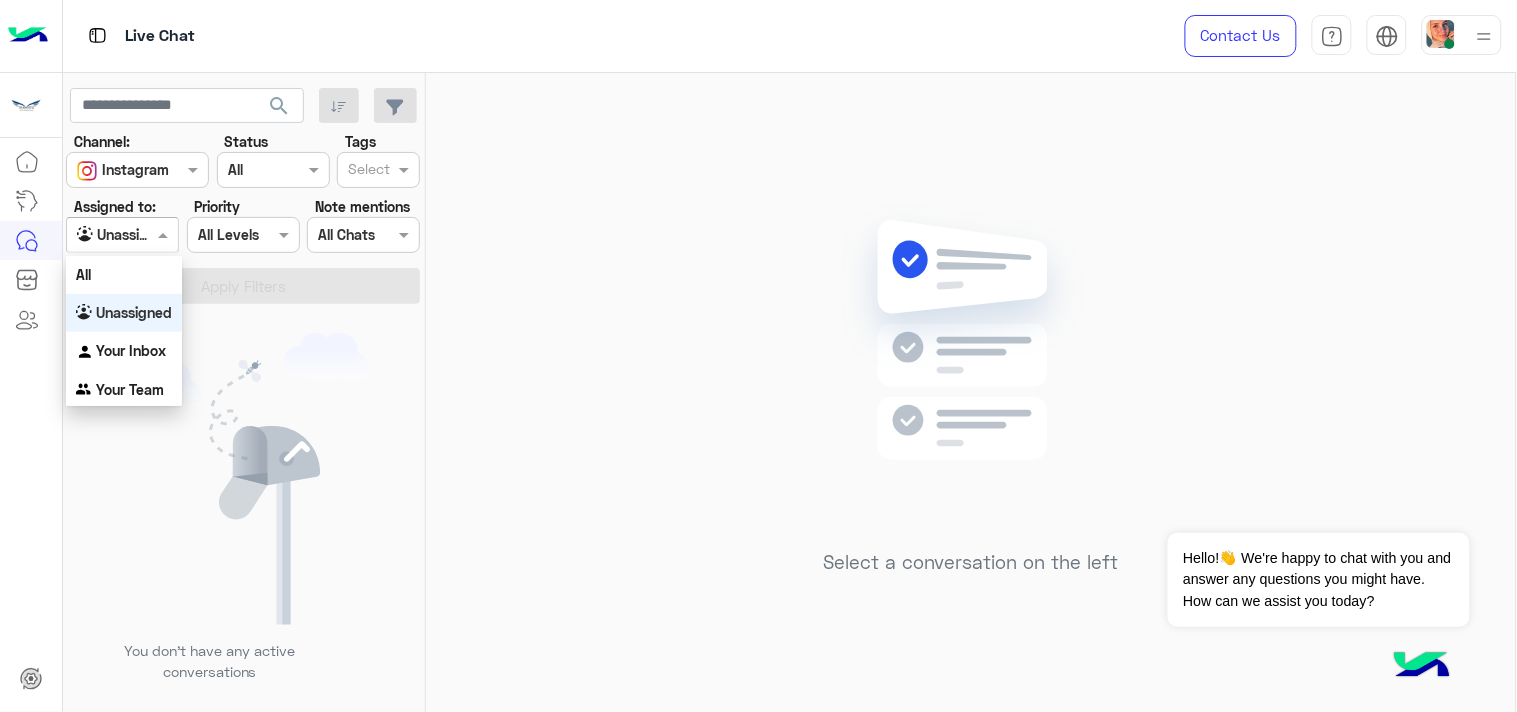 click at bounding box center [100, 235] 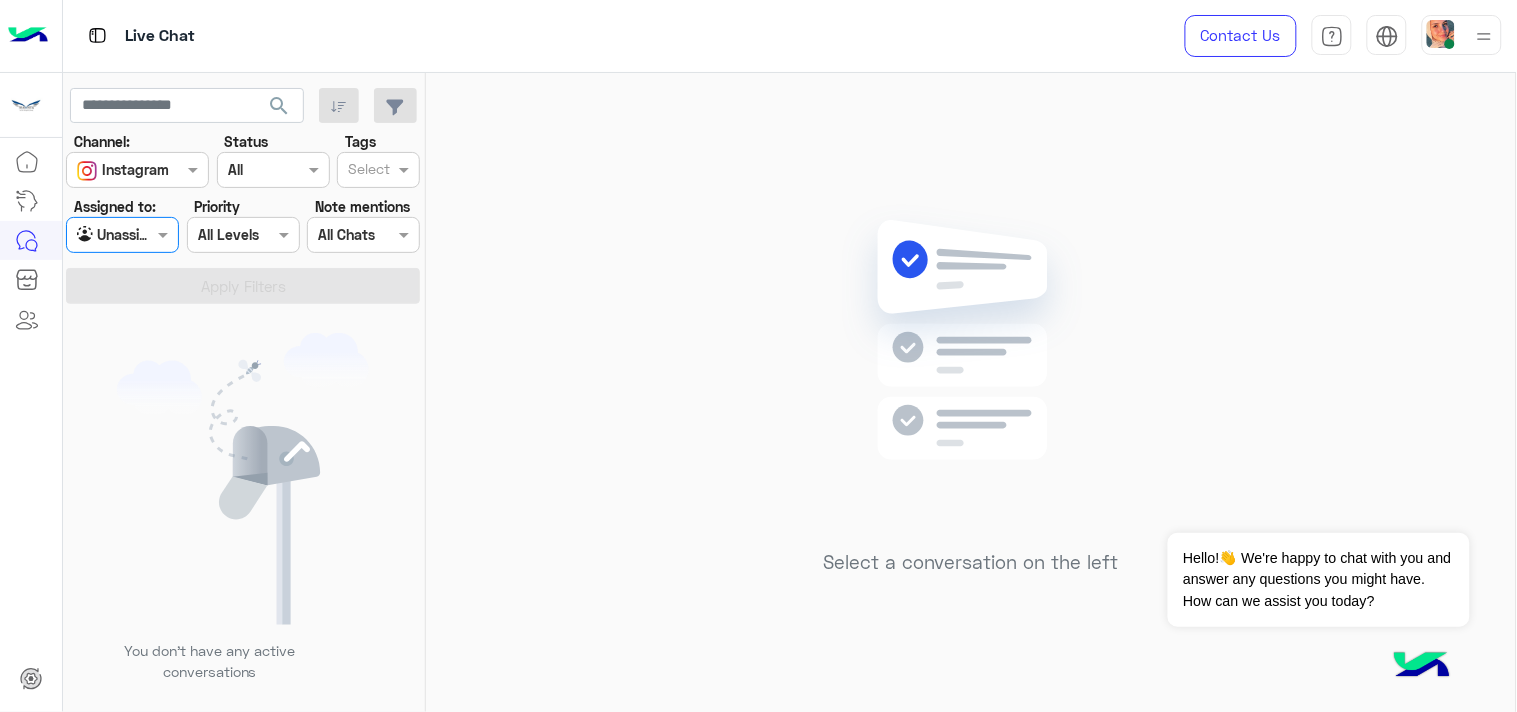 click at bounding box center (100, 235) 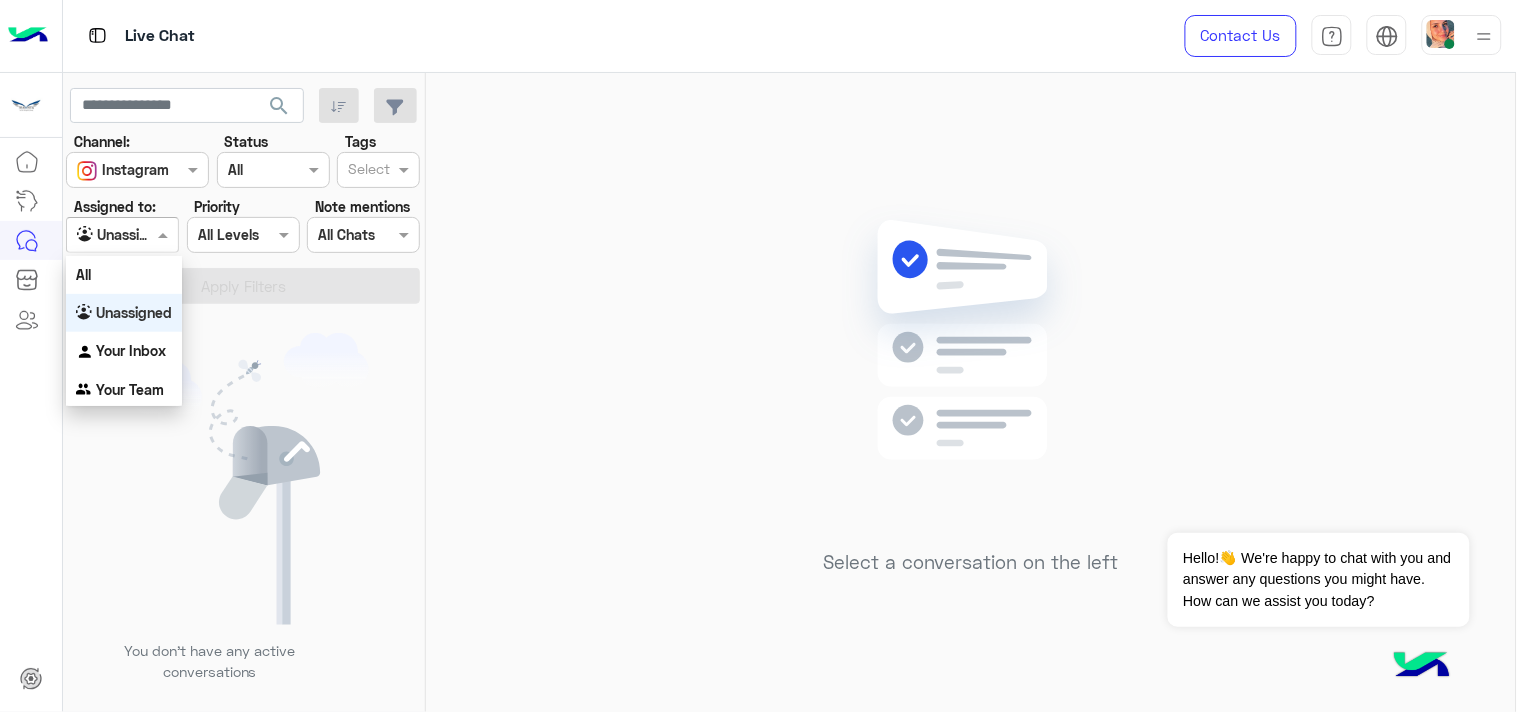 click at bounding box center [100, 235] 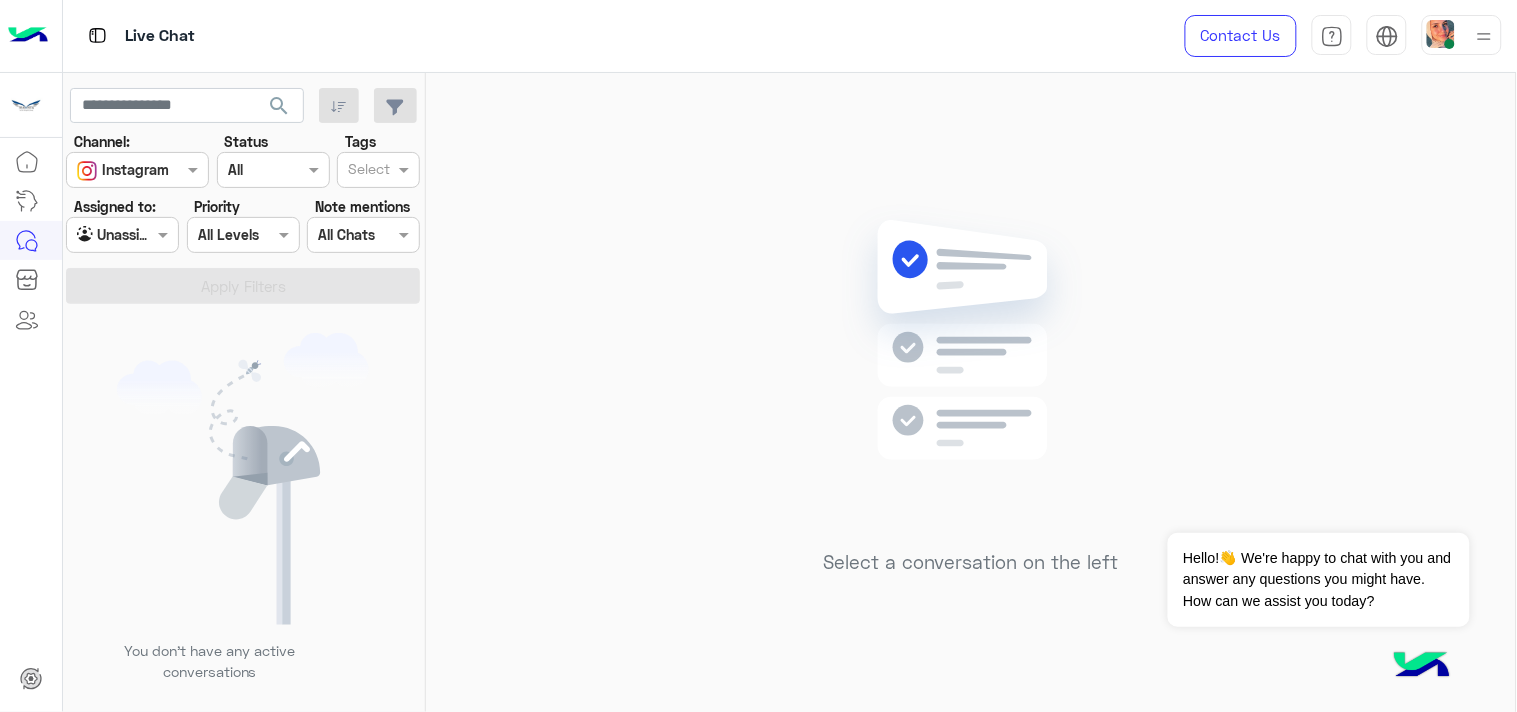 click at bounding box center (122, 234) 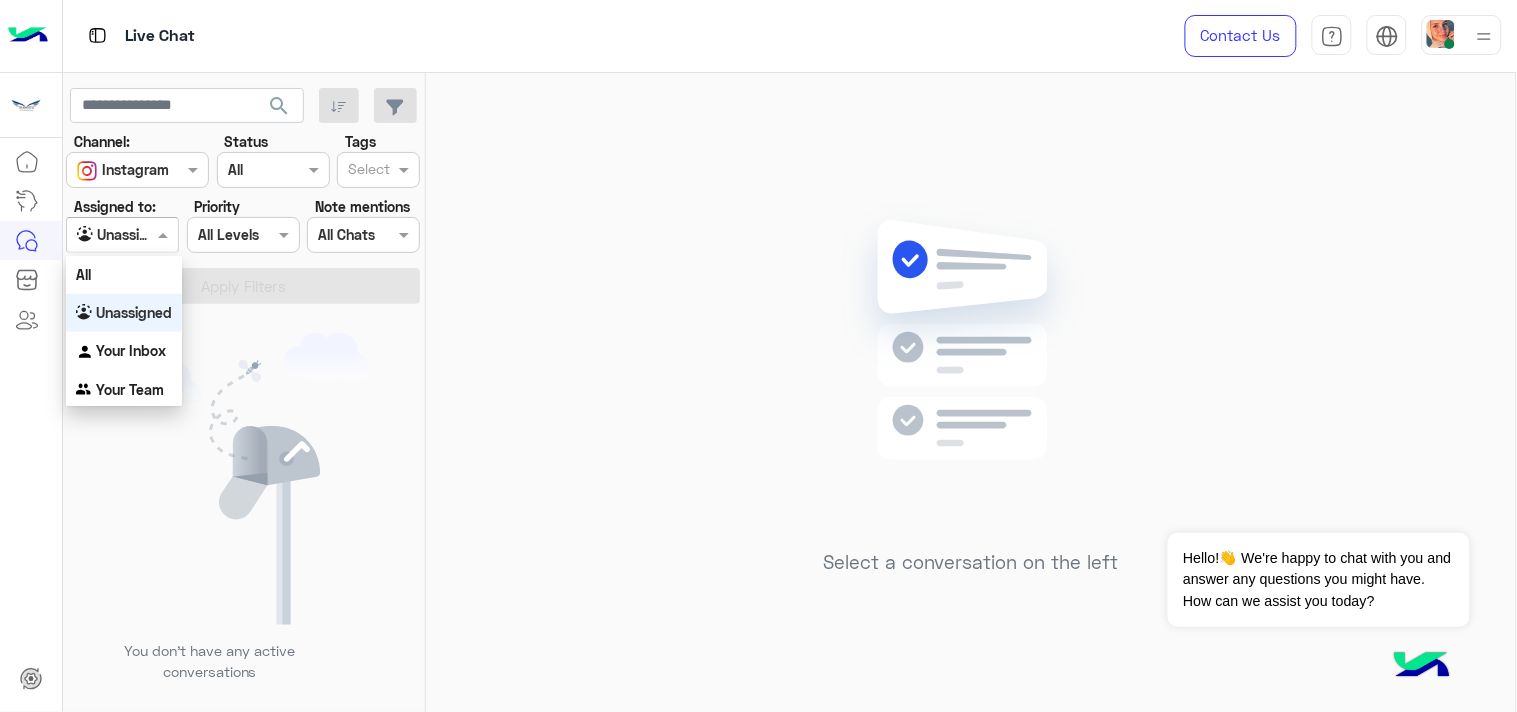 click on "All" at bounding box center (124, 274) 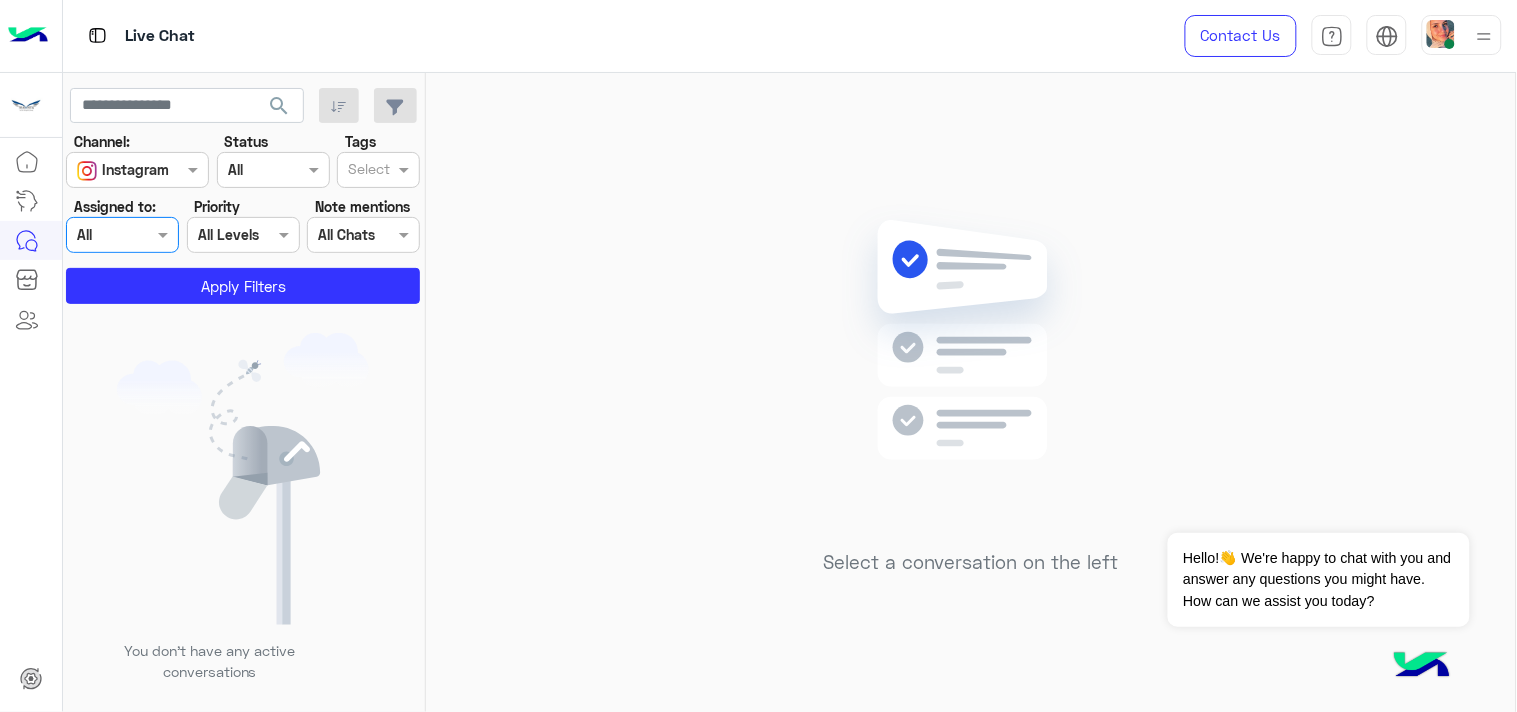 click on "Agent Filter All" at bounding box center (122, 235) 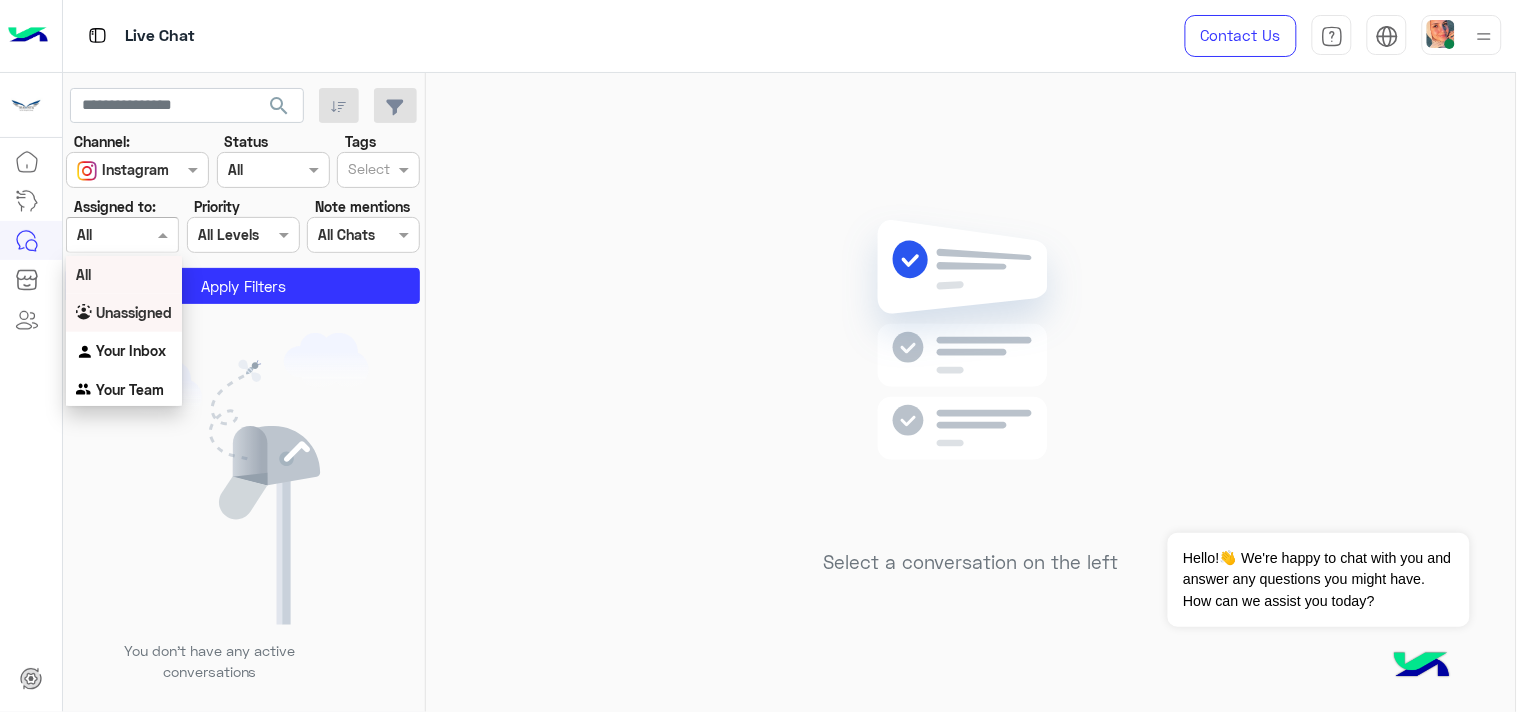 click on "Unassigned" at bounding box center [124, 313] 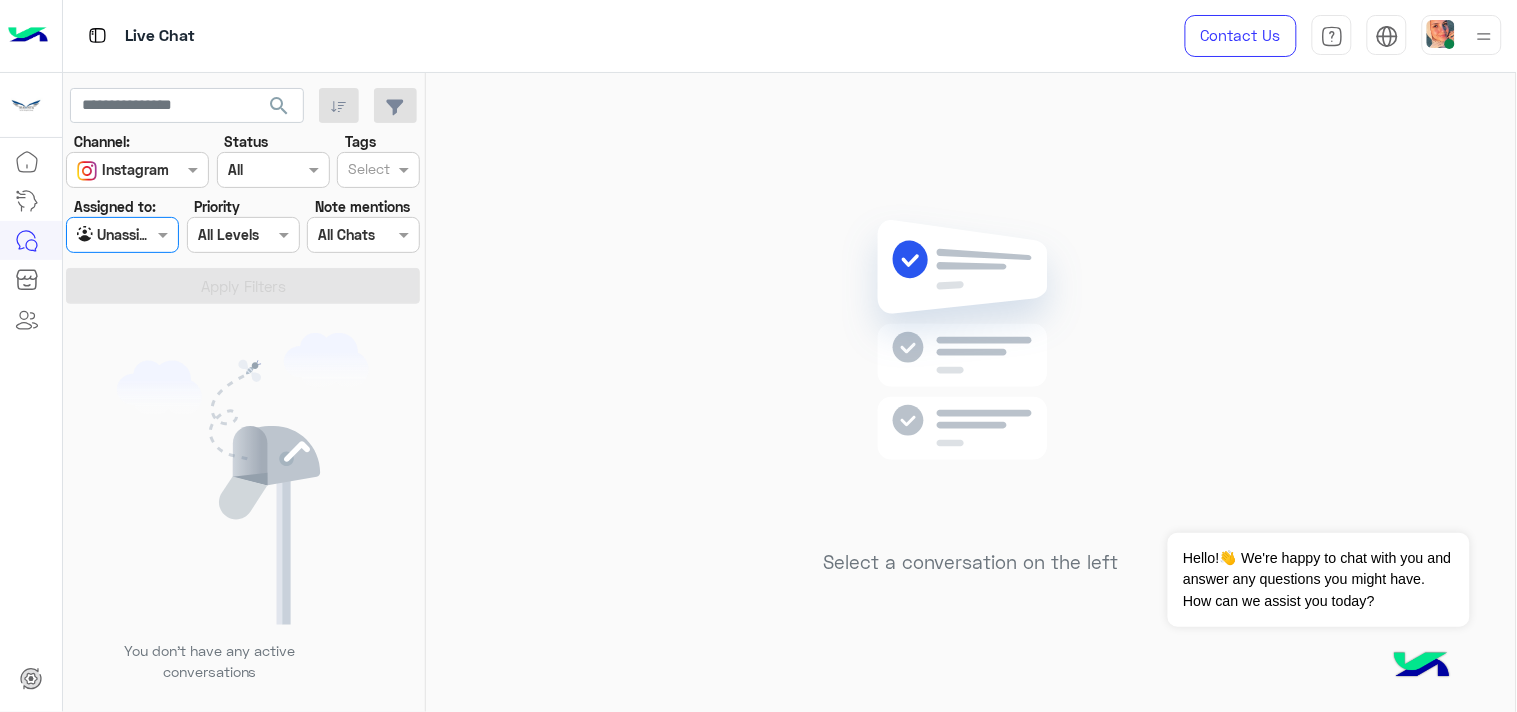 click at bounding box center (122, 234) 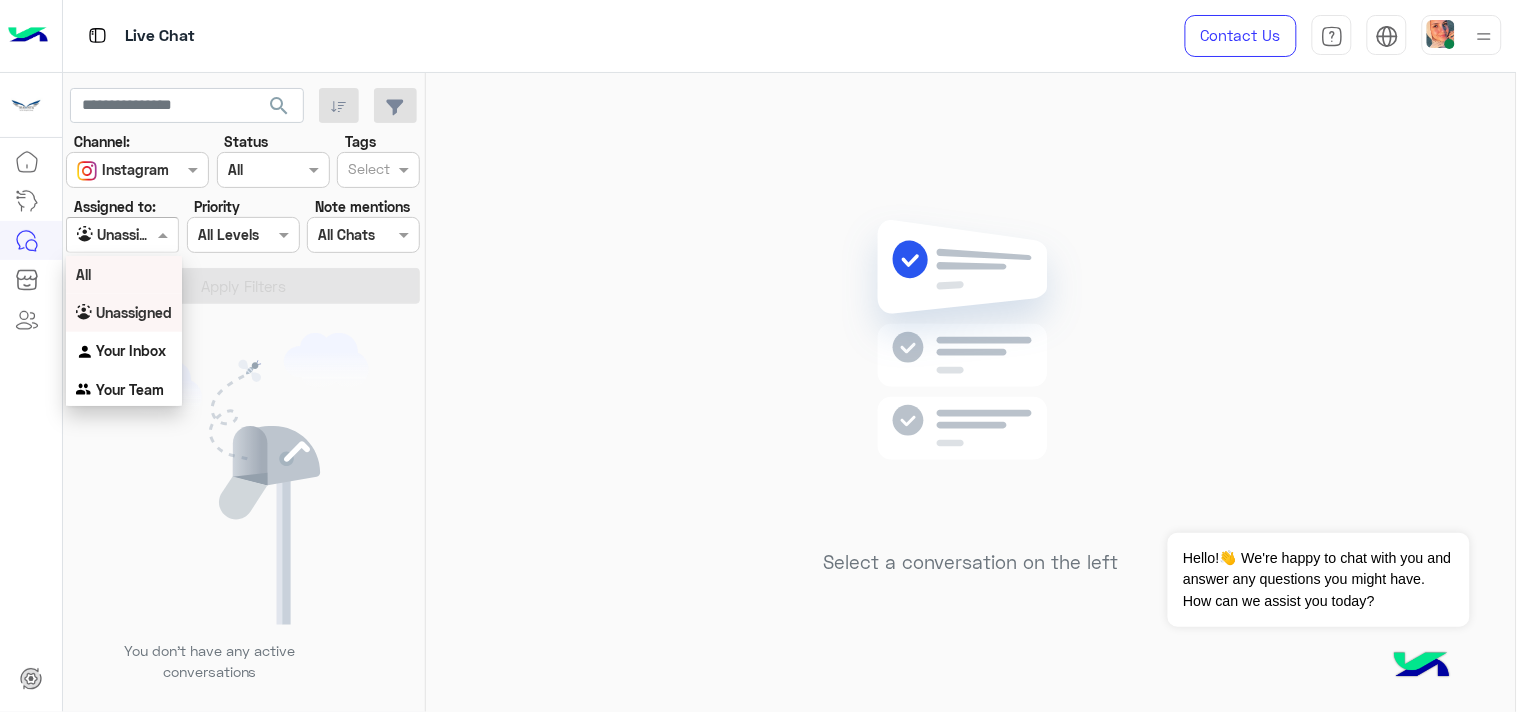click on "All" at bounding box center [124, 274] 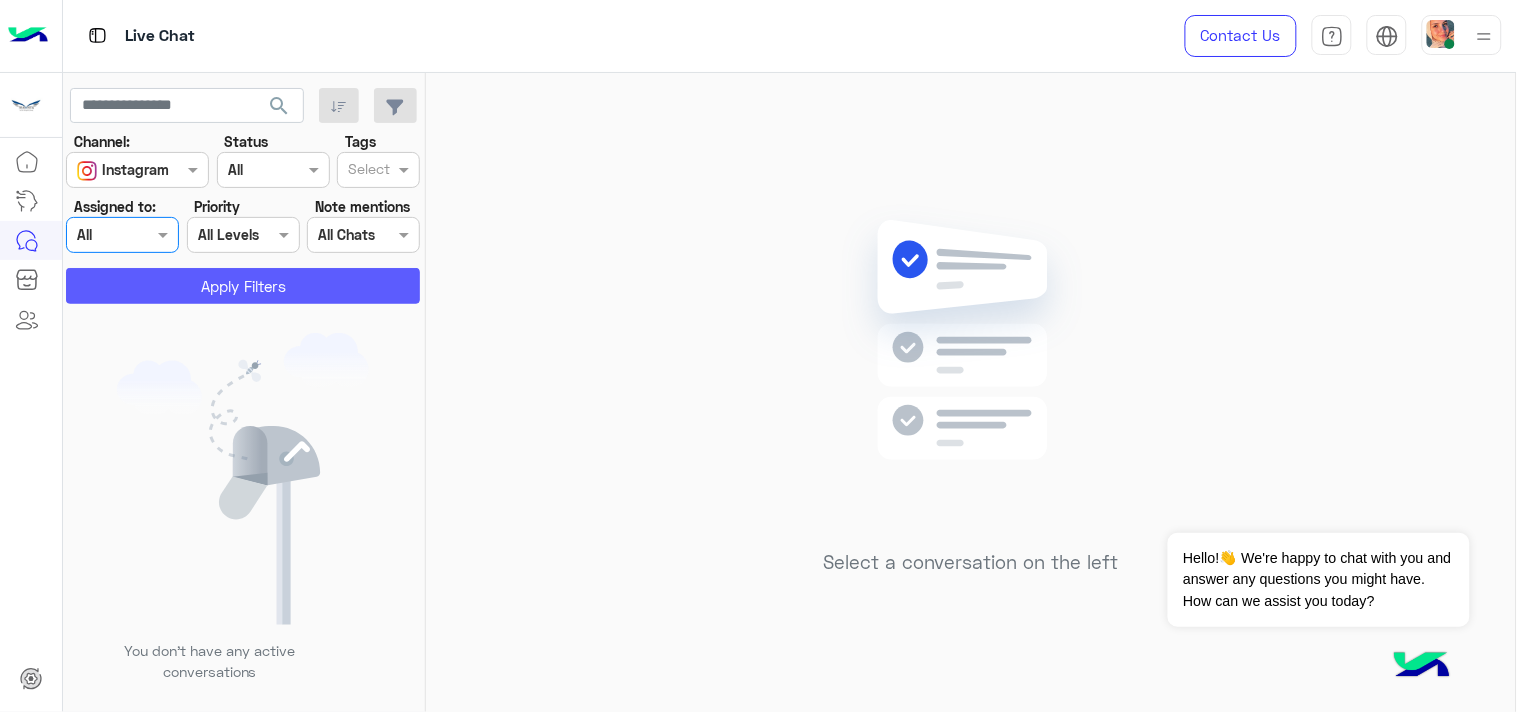 click on "Apply Filters" 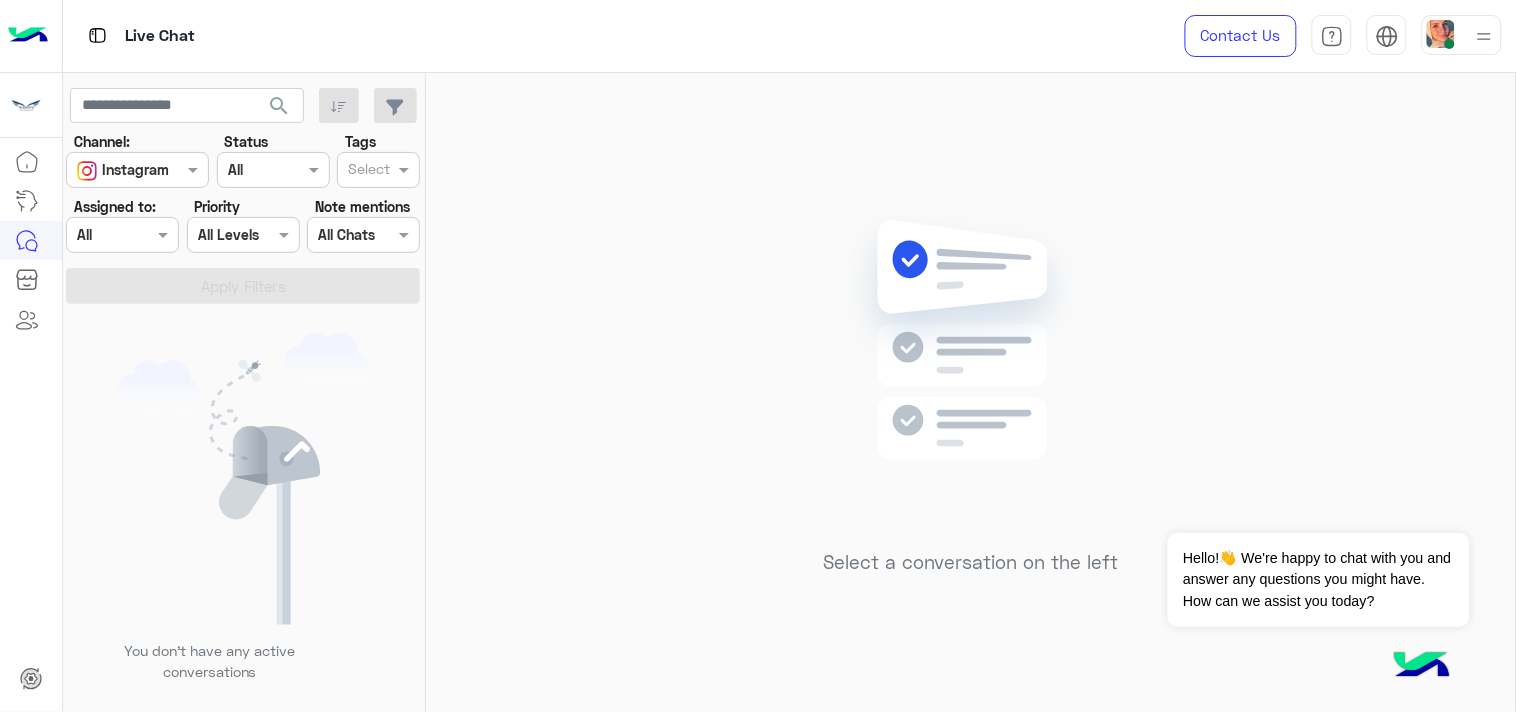 click at bounding box center [100, 235] 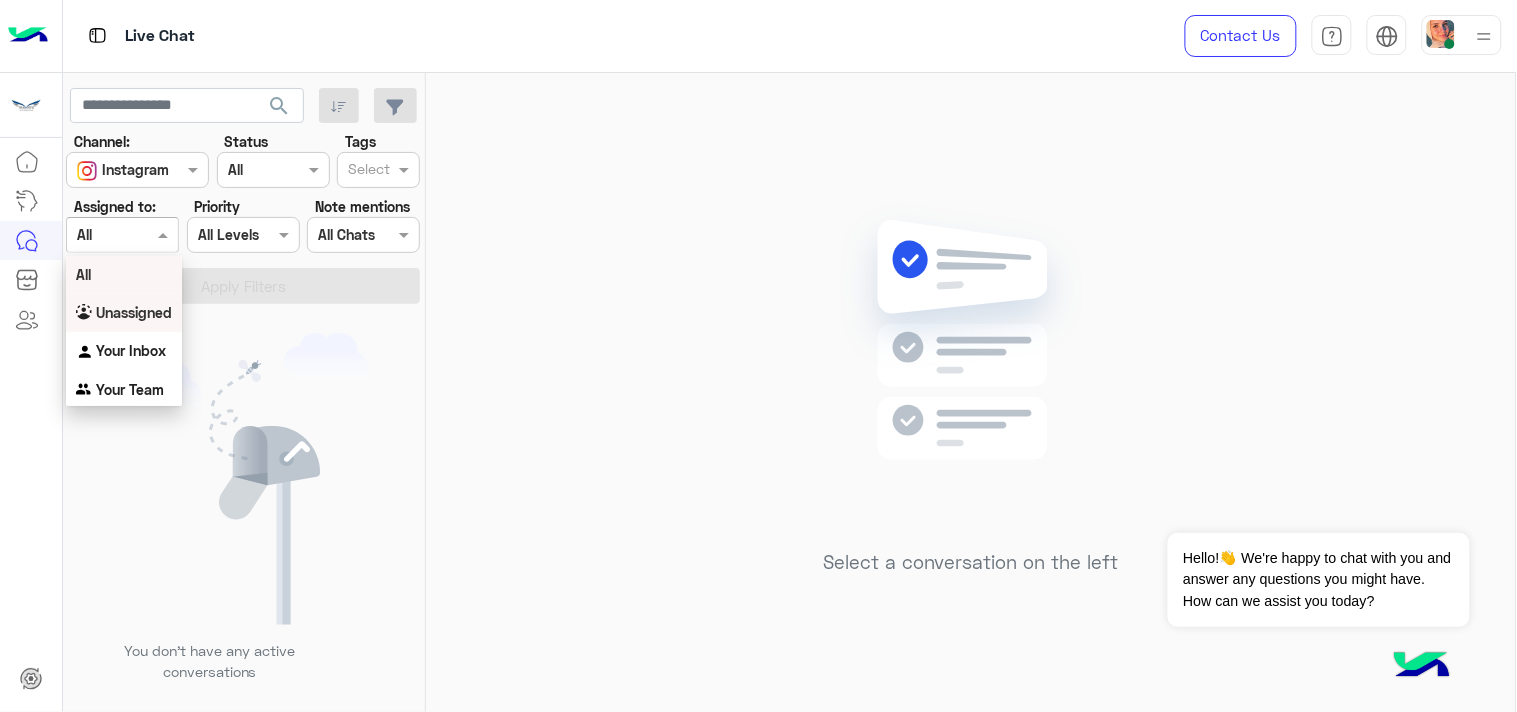 click on "Unassigned" at bounding box center (134, 312) 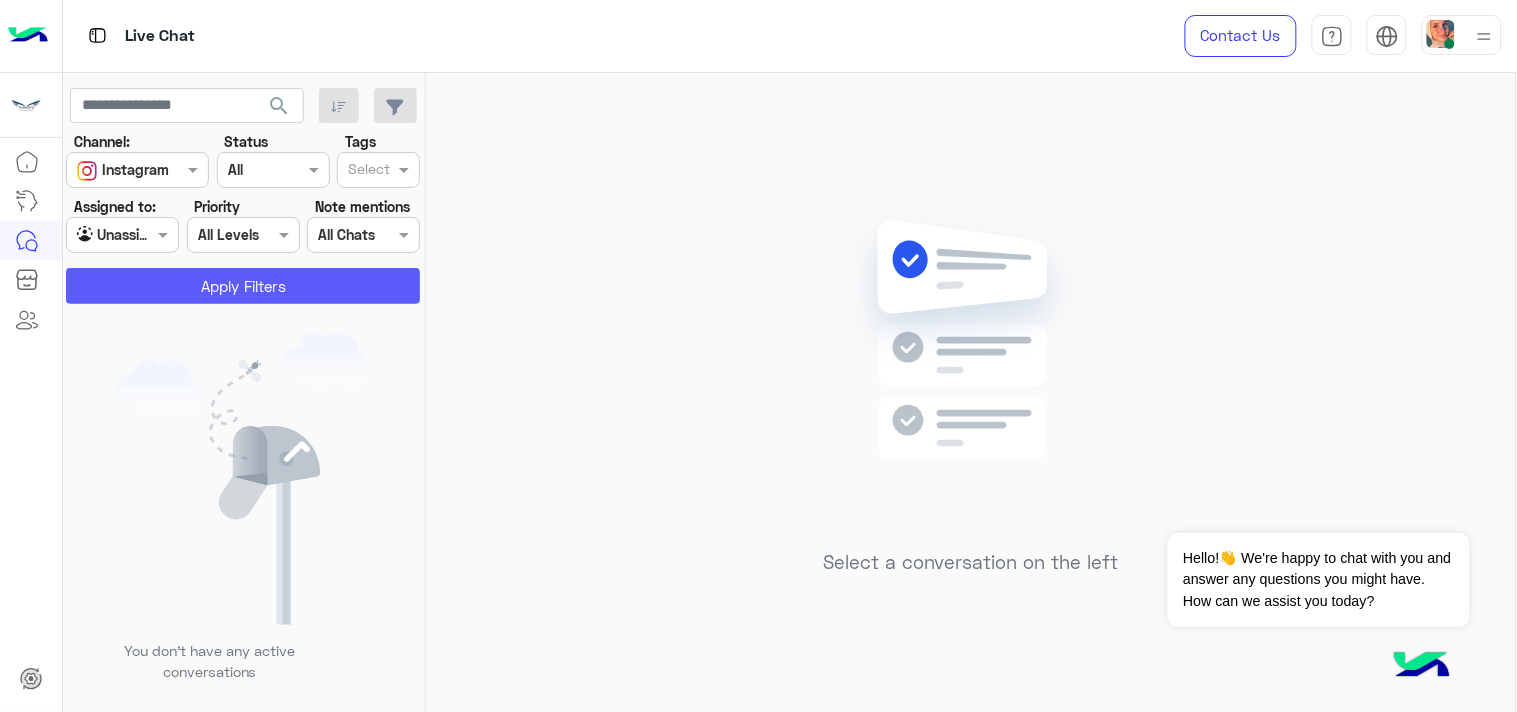 click on "Apply Filters" 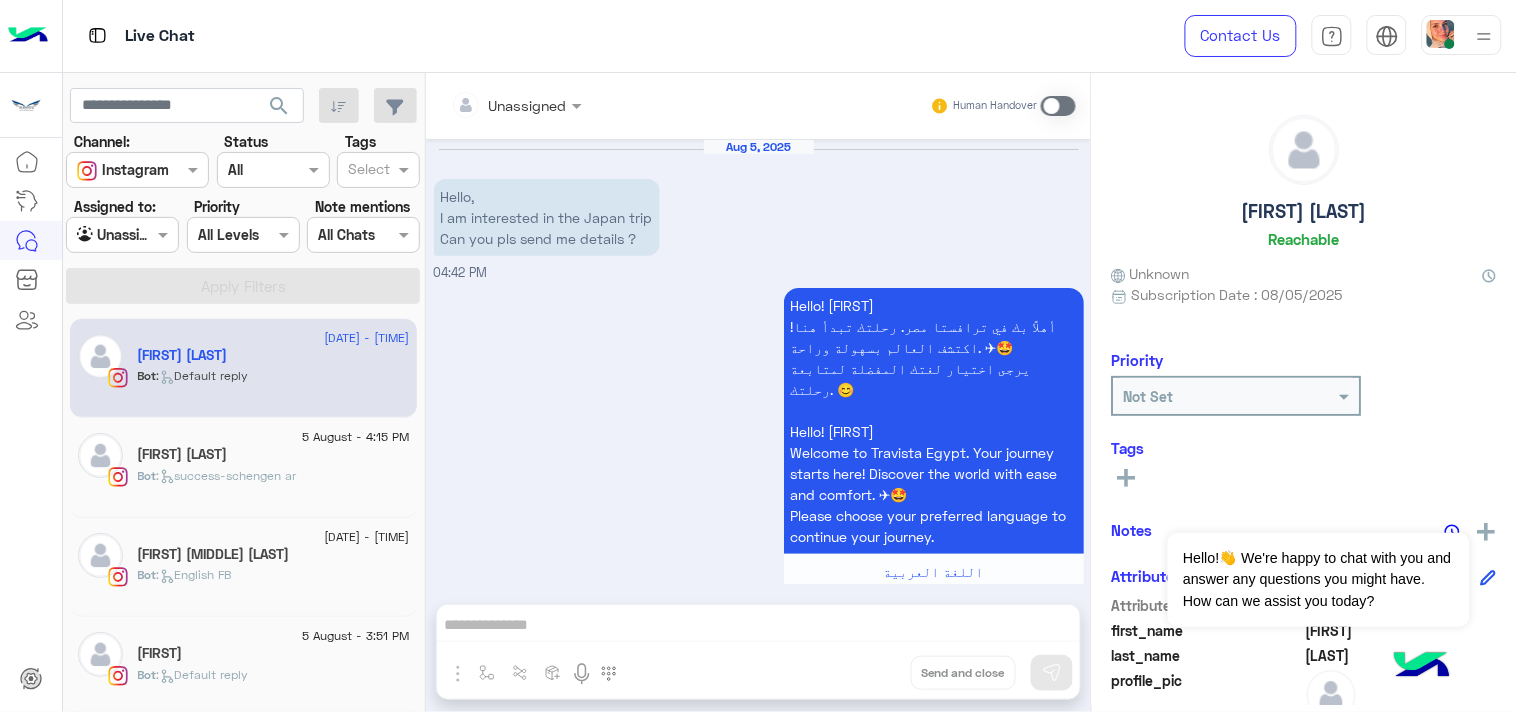 scroll, scrollTop: 44, scrollLeft: 0, axis: vertical 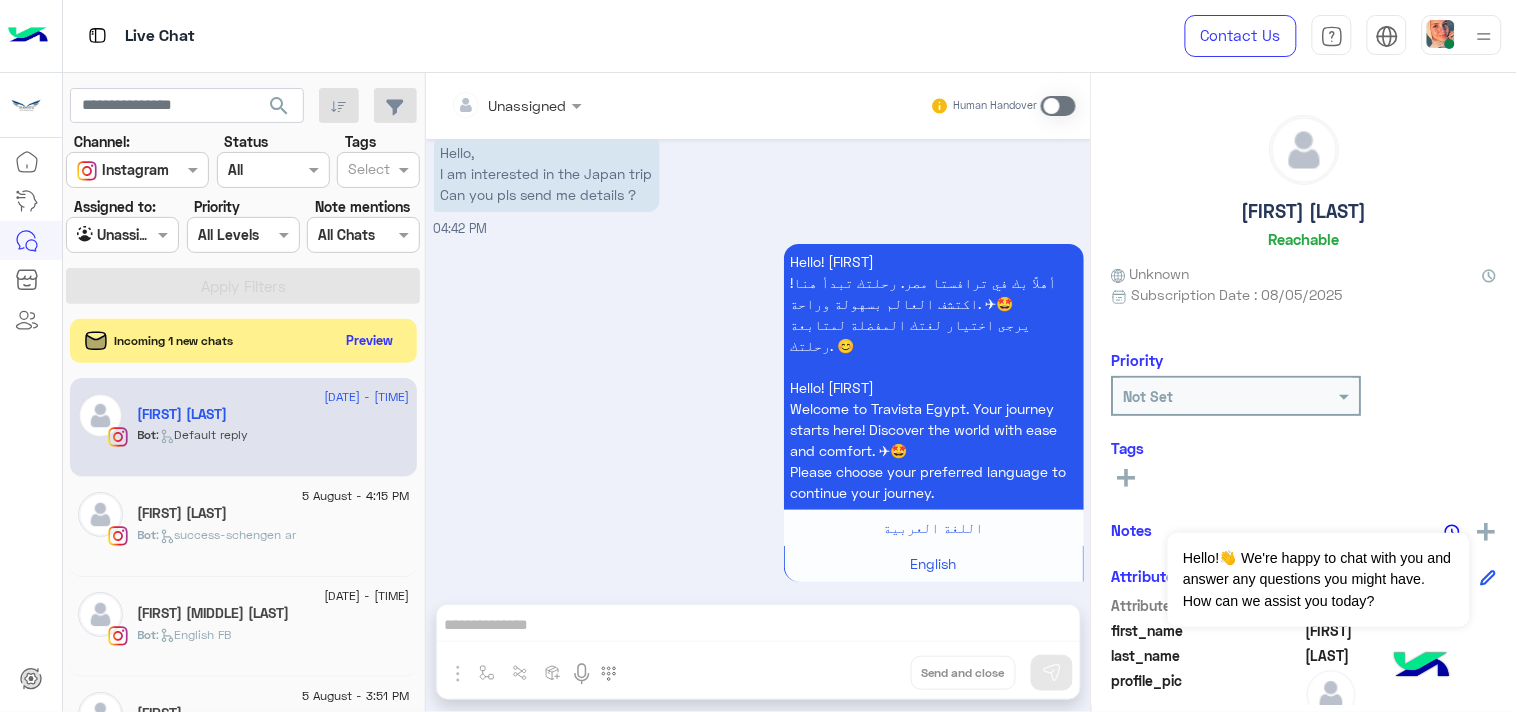 click on "Dalia Ragab" 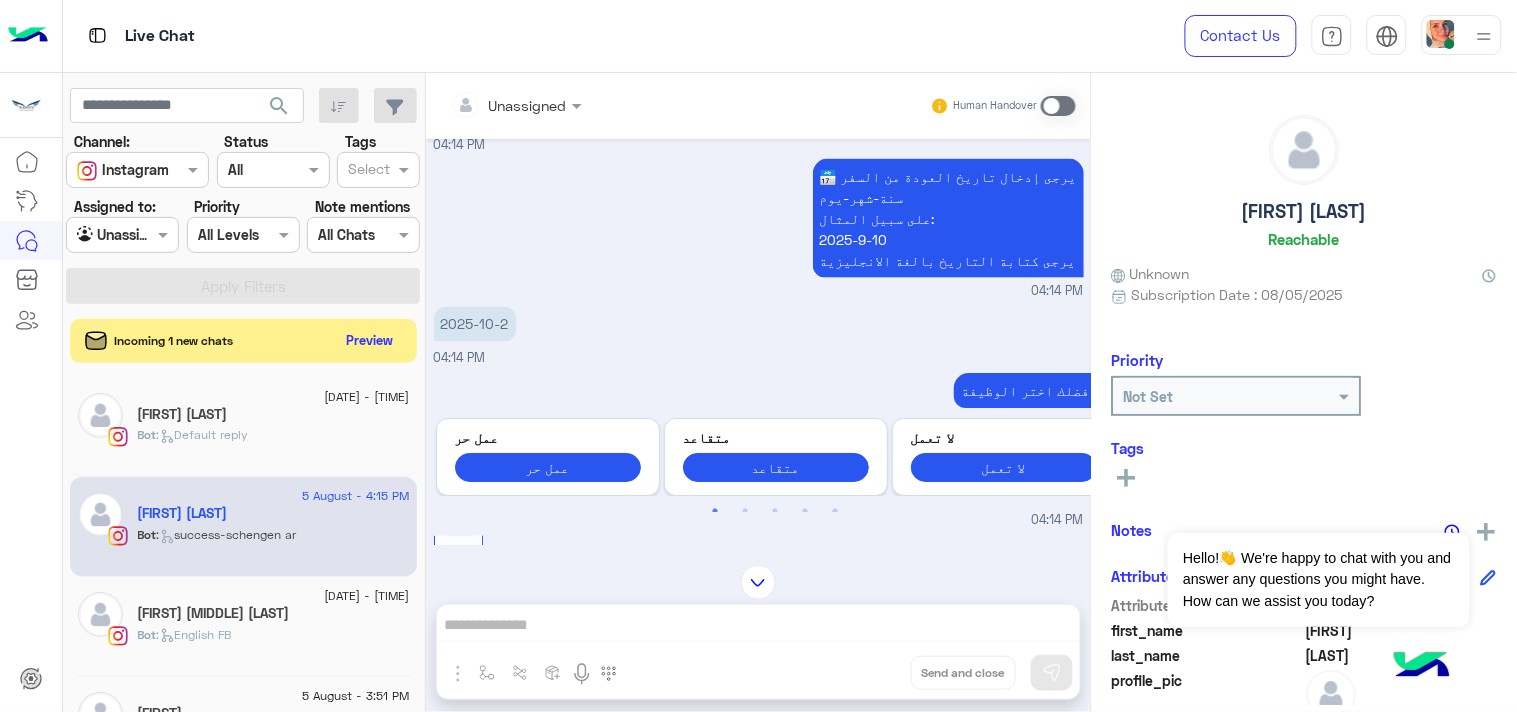 scroll, scrollTop: 1046, scrollLeft: 0, axis: vertical 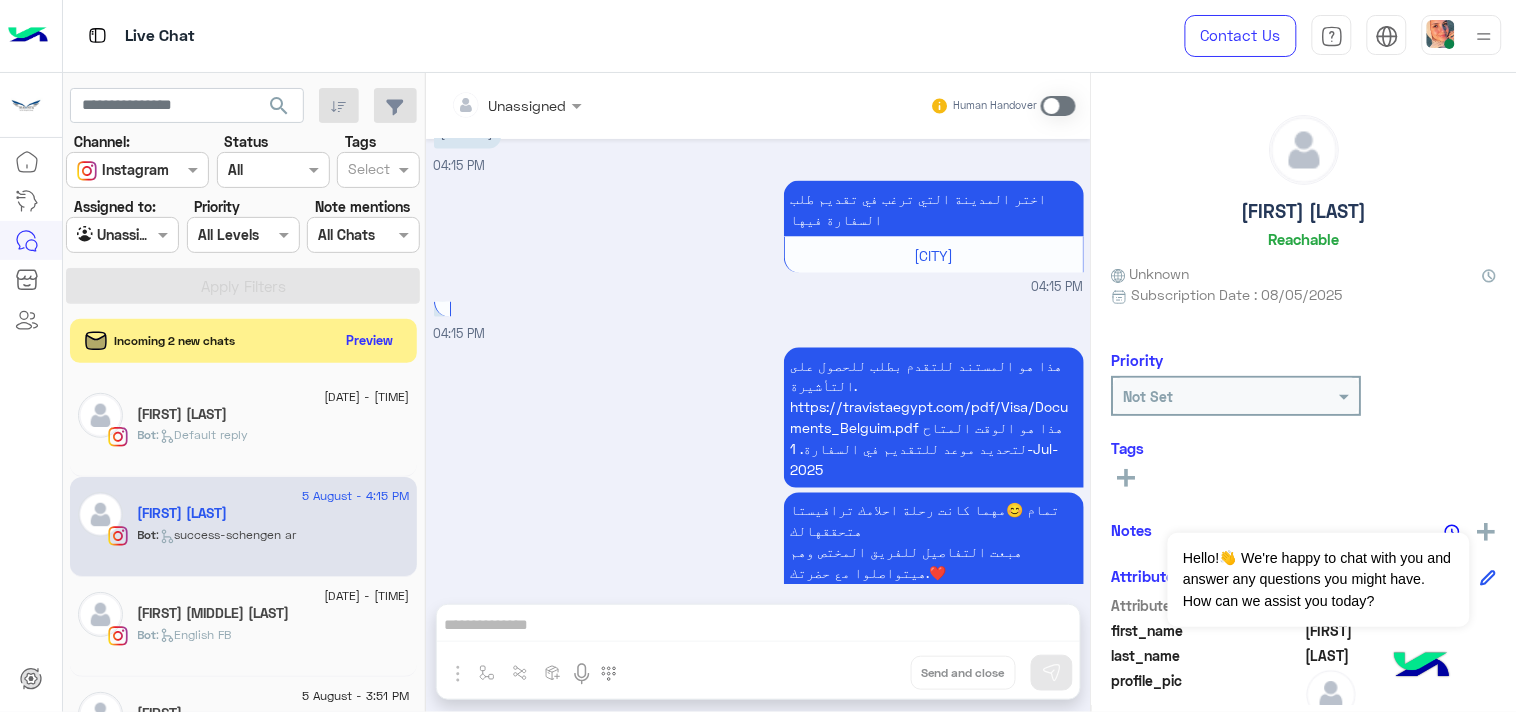 click on "Manar Elkady" 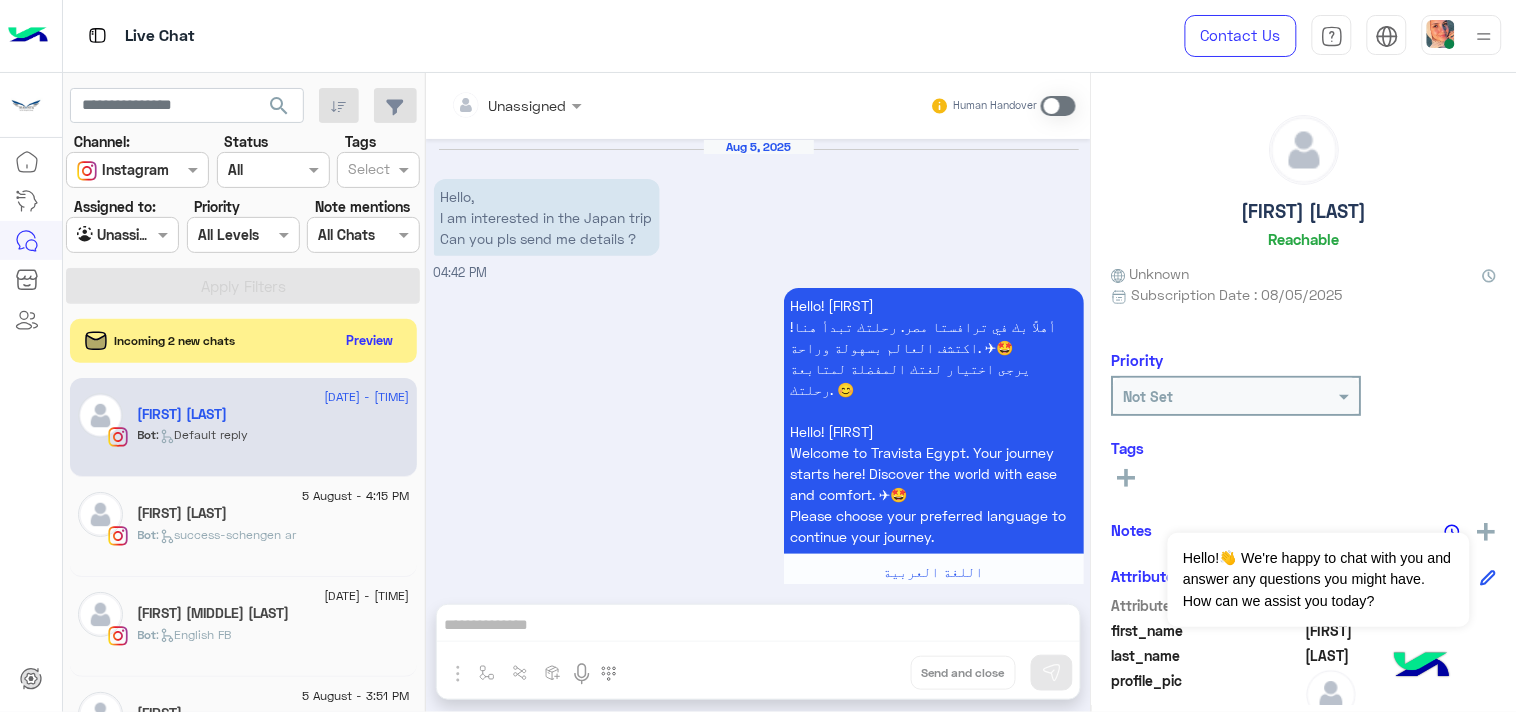 scroll, scrollTop: 44, scrollLeft: 0, axis: vertical 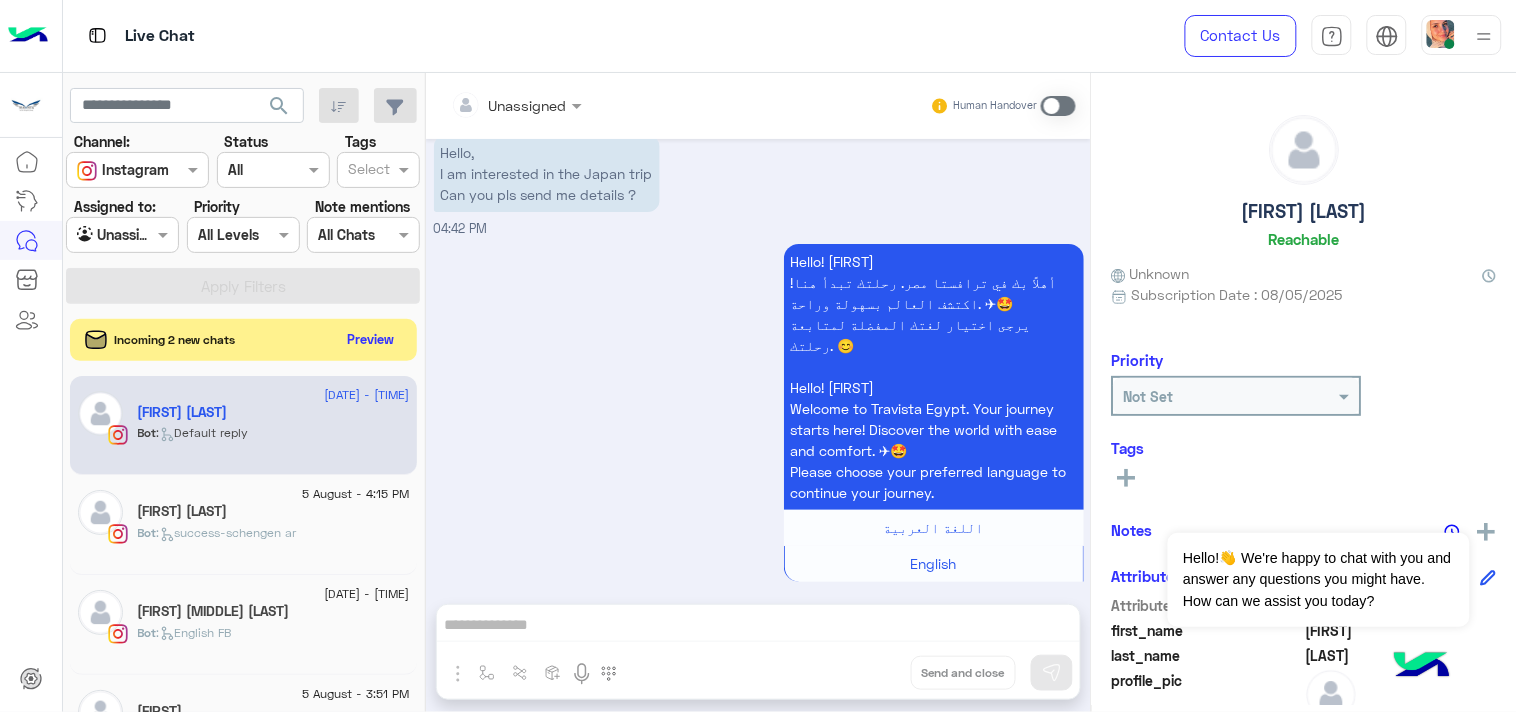 click on "Preview" 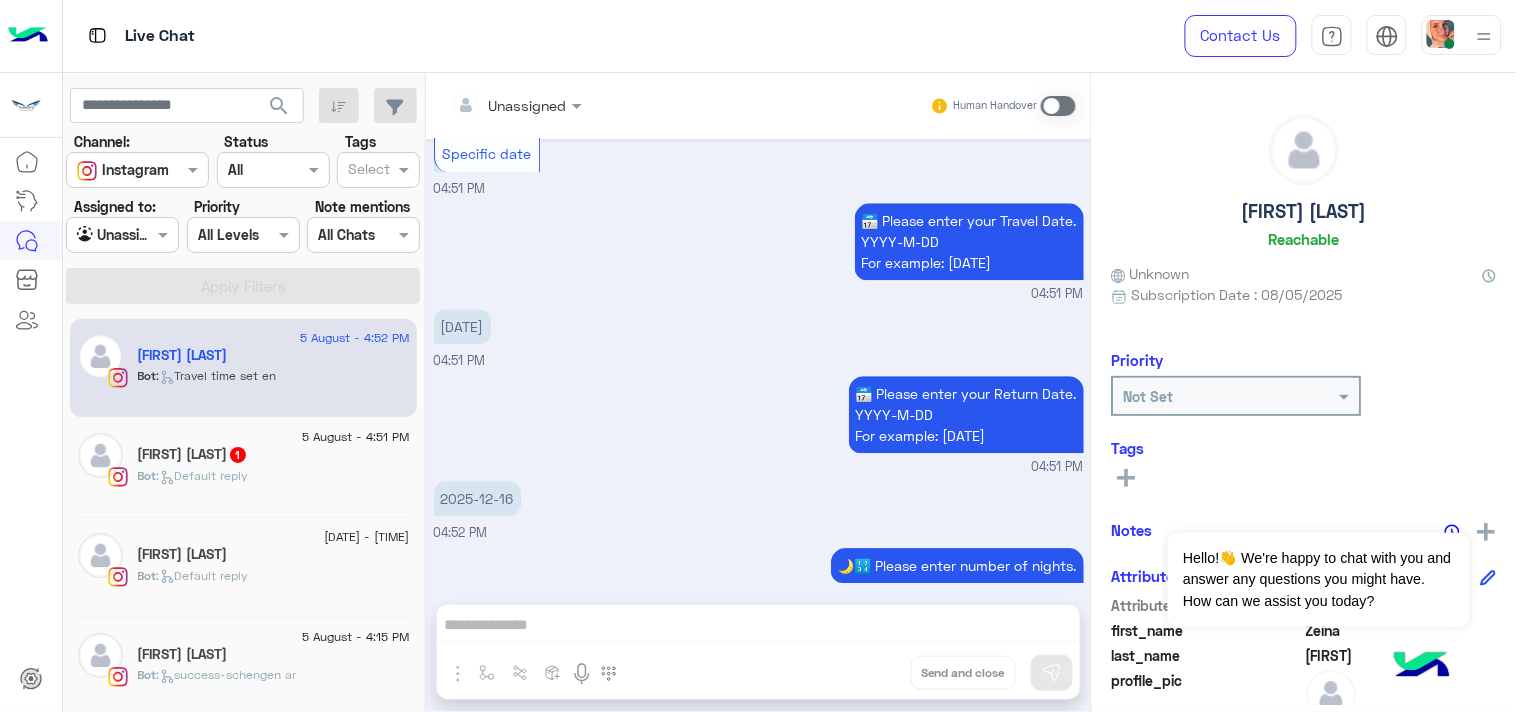 scroll, scrollTop: 1762, scrollLeft: 0, axis: vertical 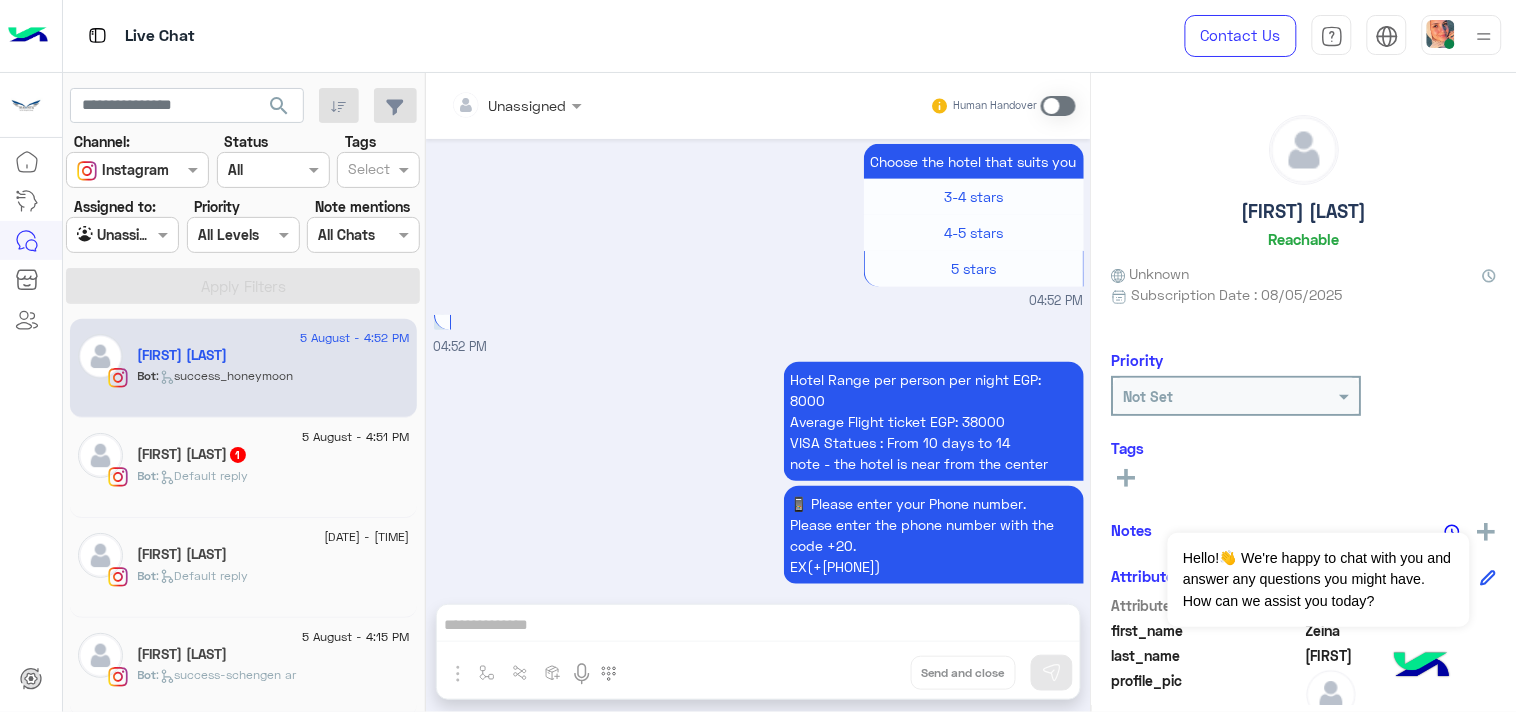 click on "Bot :   Default reply" 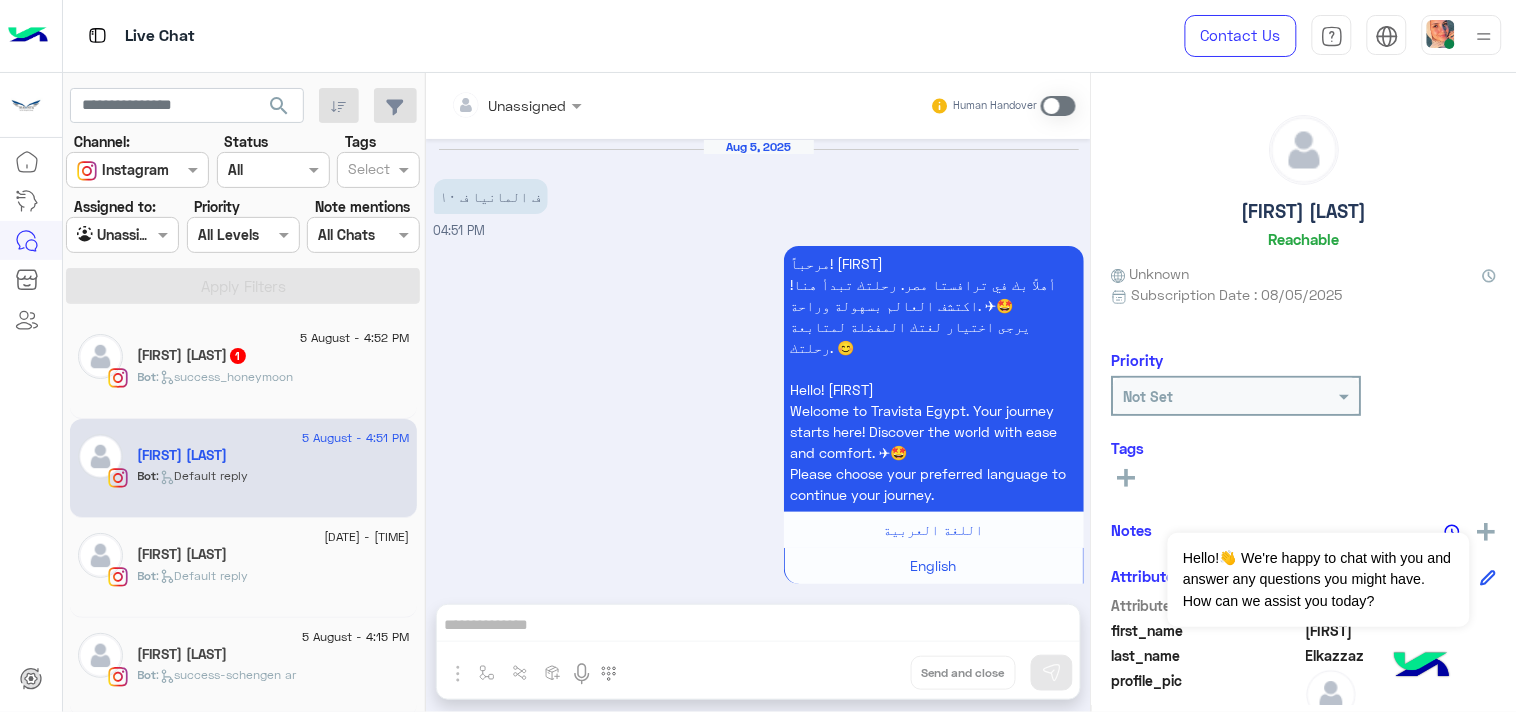 scroll, scrollTop: 3, scrollLeft: 0, axis: vertical 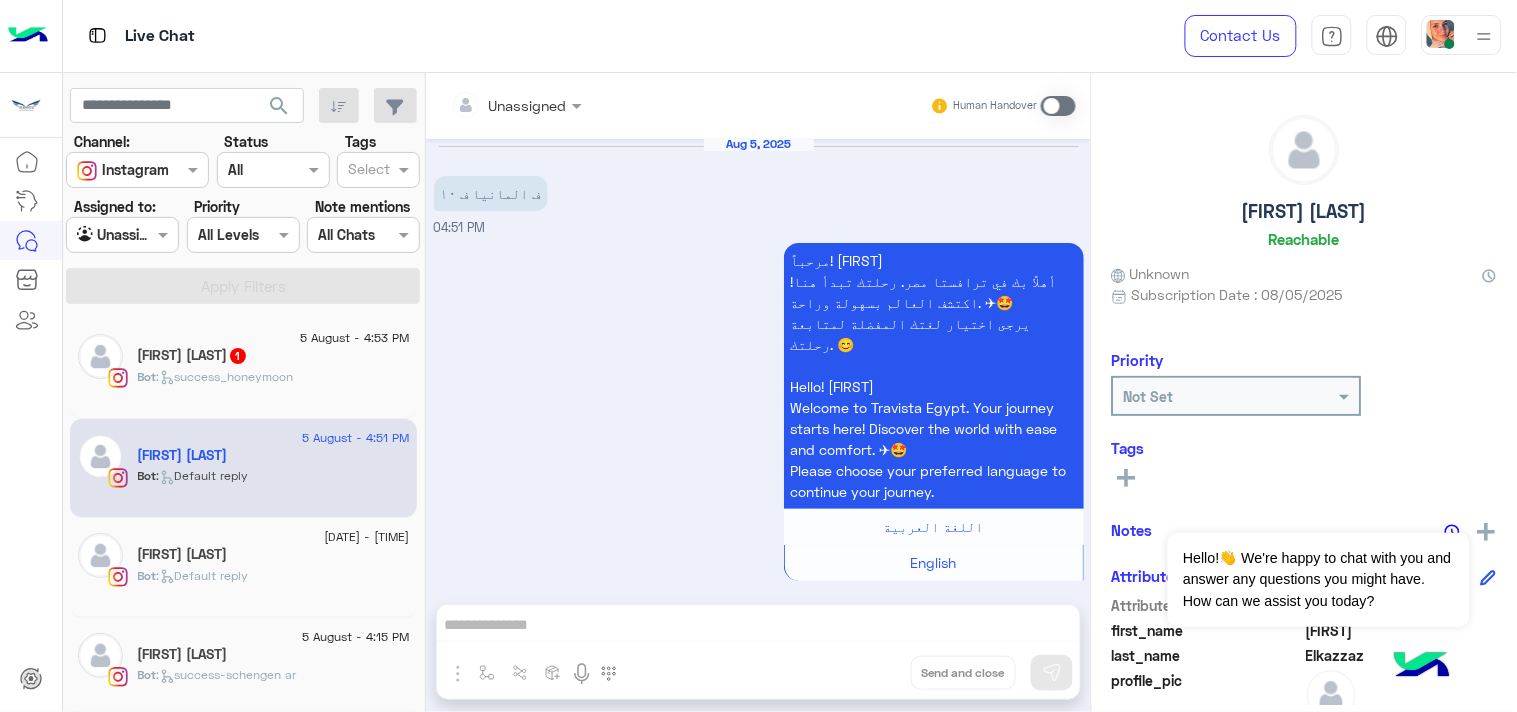 click on ":   success_honeymoon" 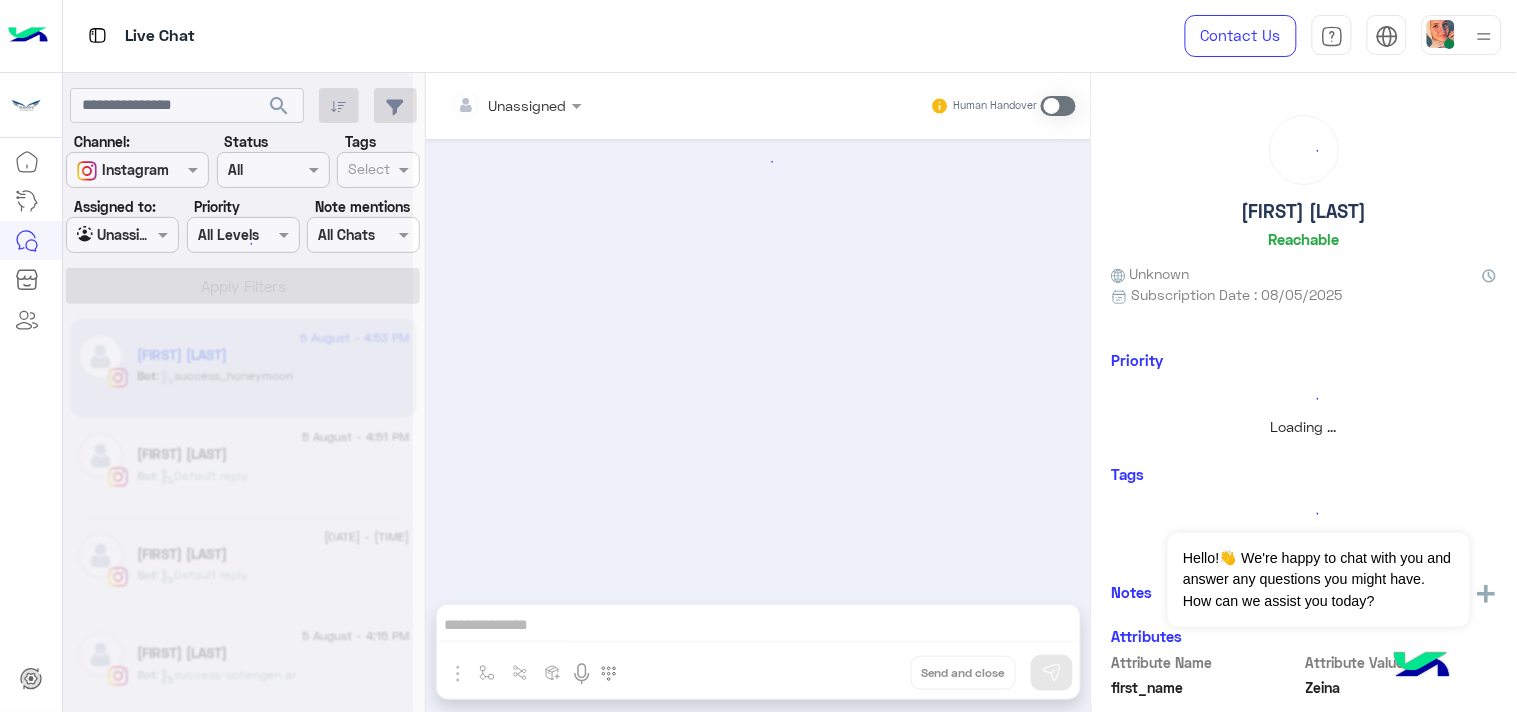 scroll, scrollTop: 0, scrollLeft: 0, axis: both 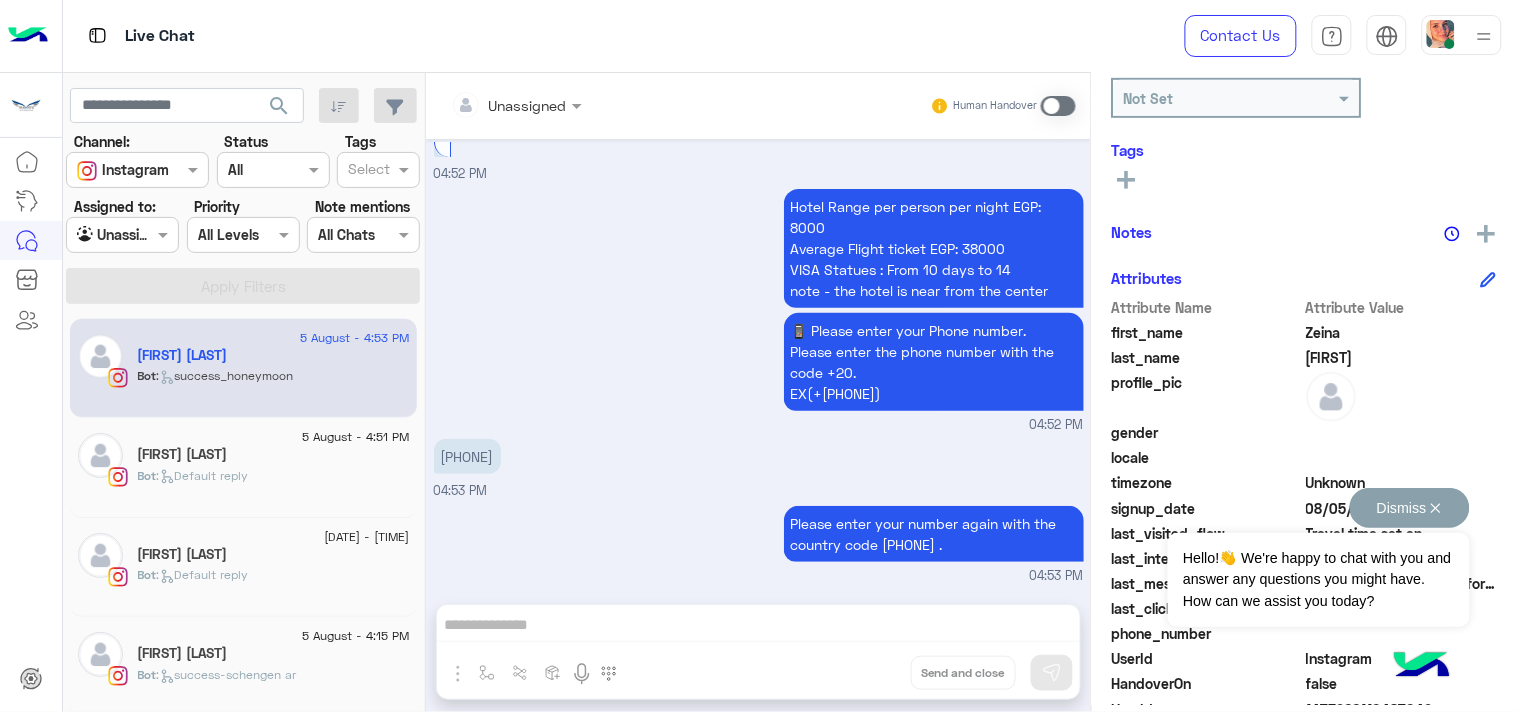 click on "Dismiss ✕" at bounding box center [1410, 508] 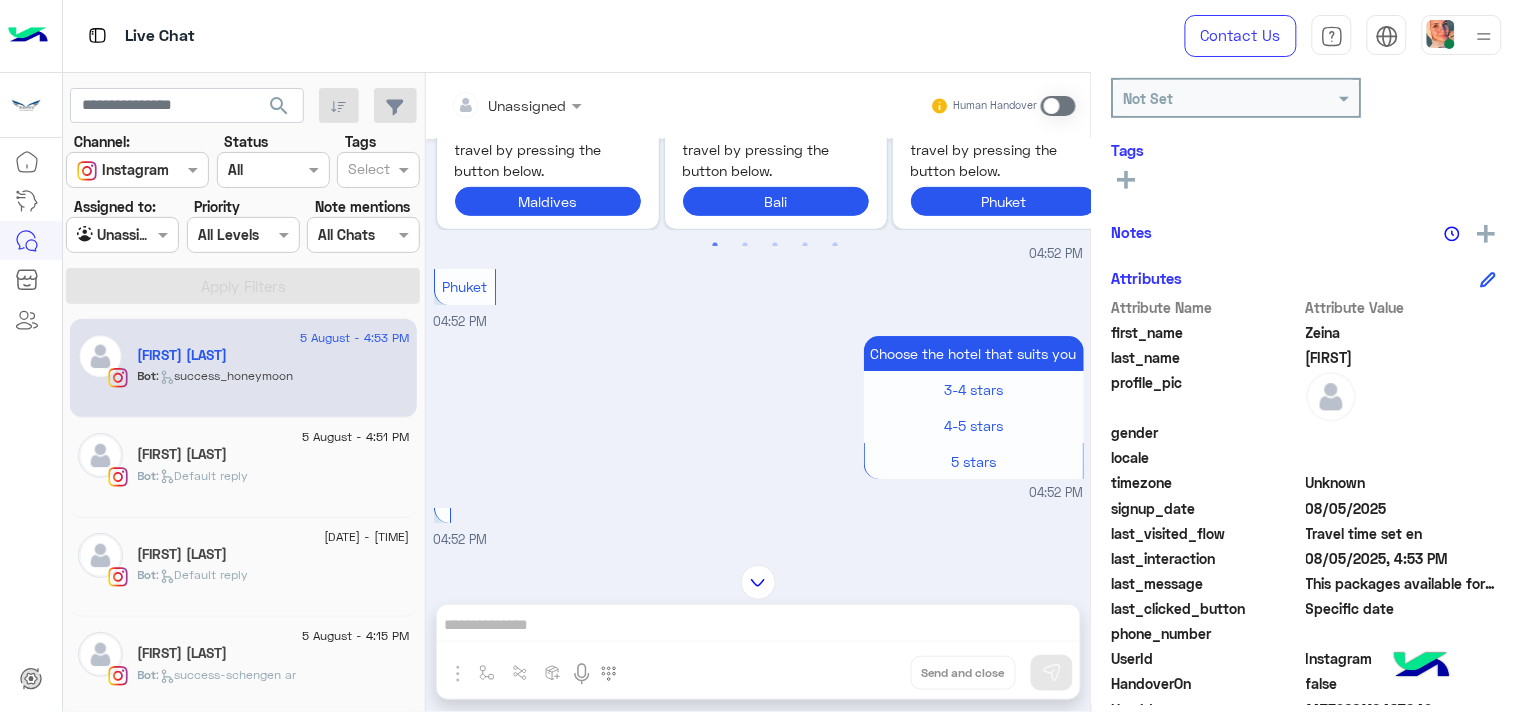 scroll, scrollTop: 1593, scrollLeft: 0, axis: vertical 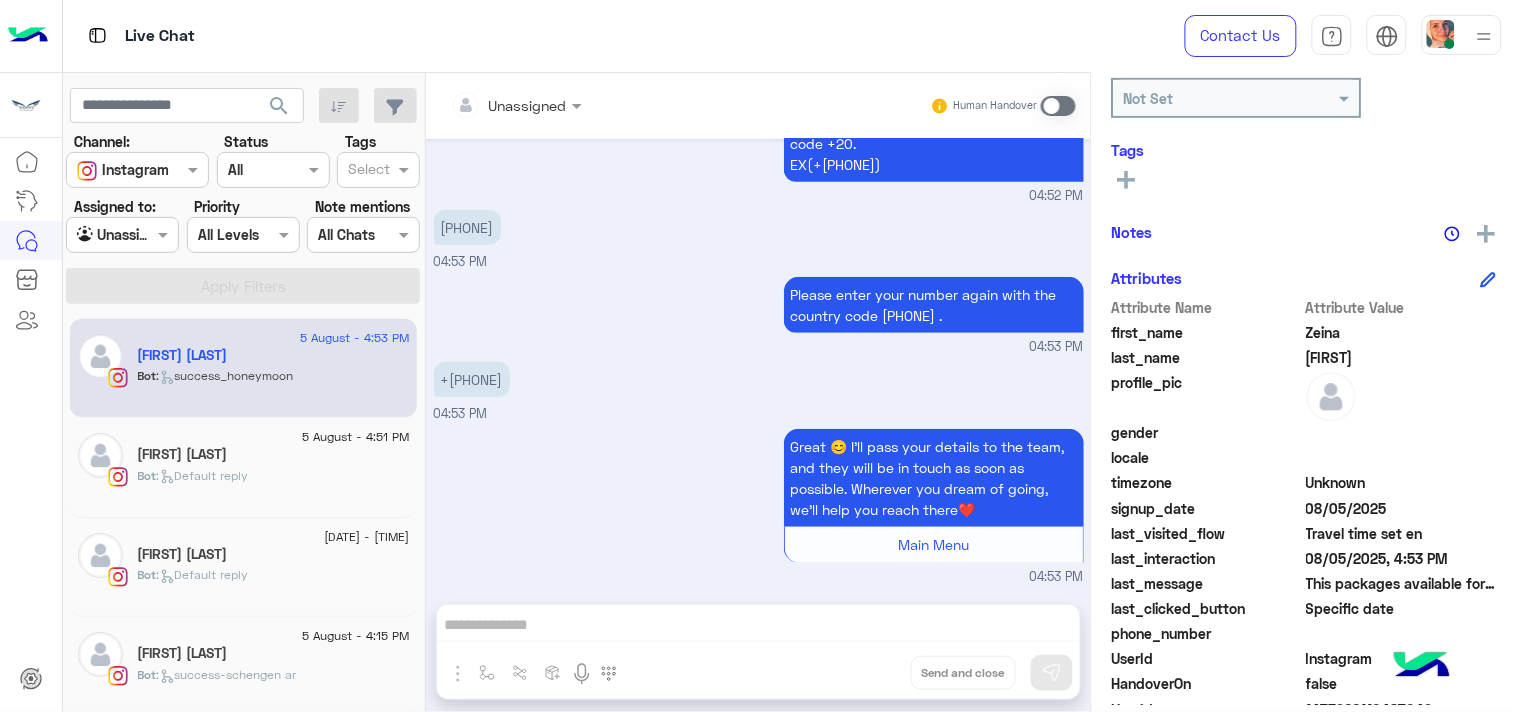 click on "Bot :   Default reply" 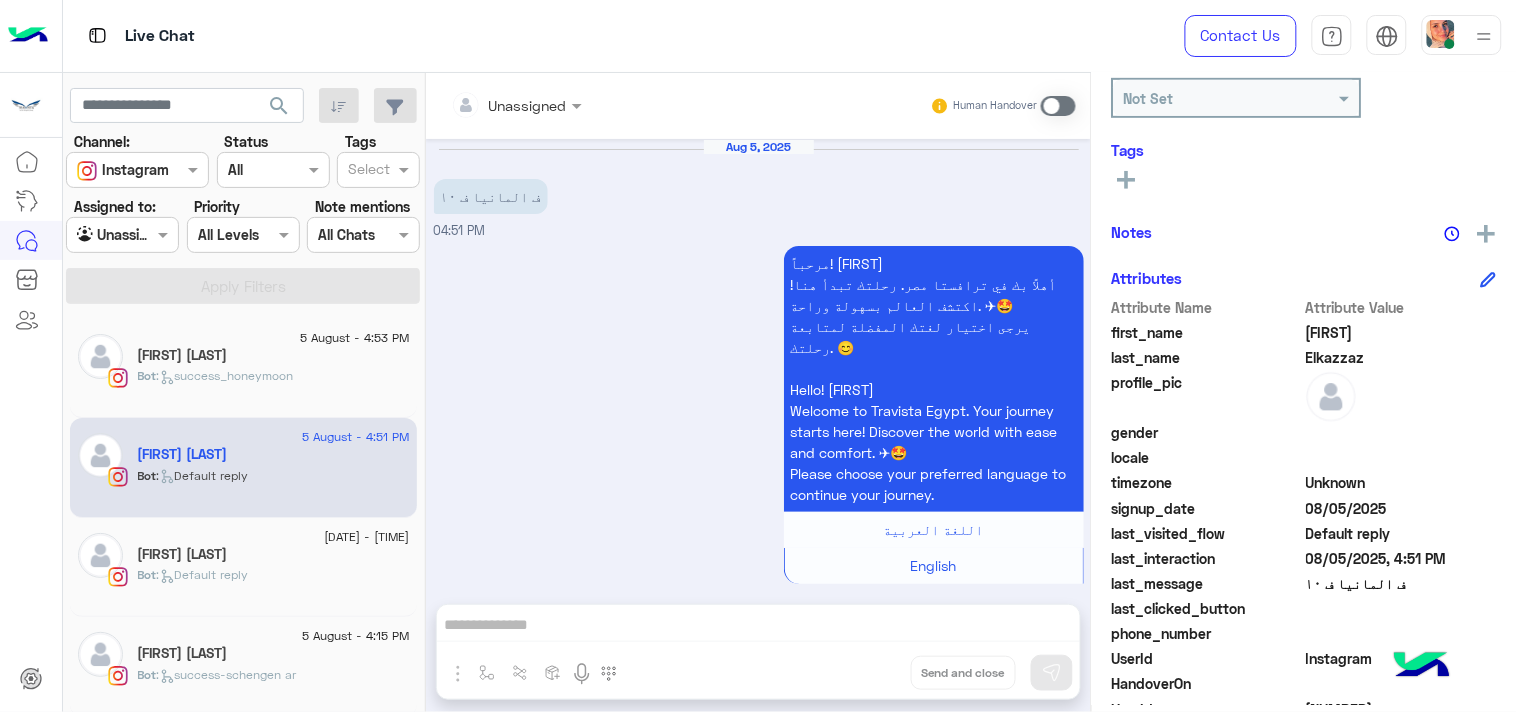 scroll, scrollTop: 3, scrollLeft: 0, axis: vertical 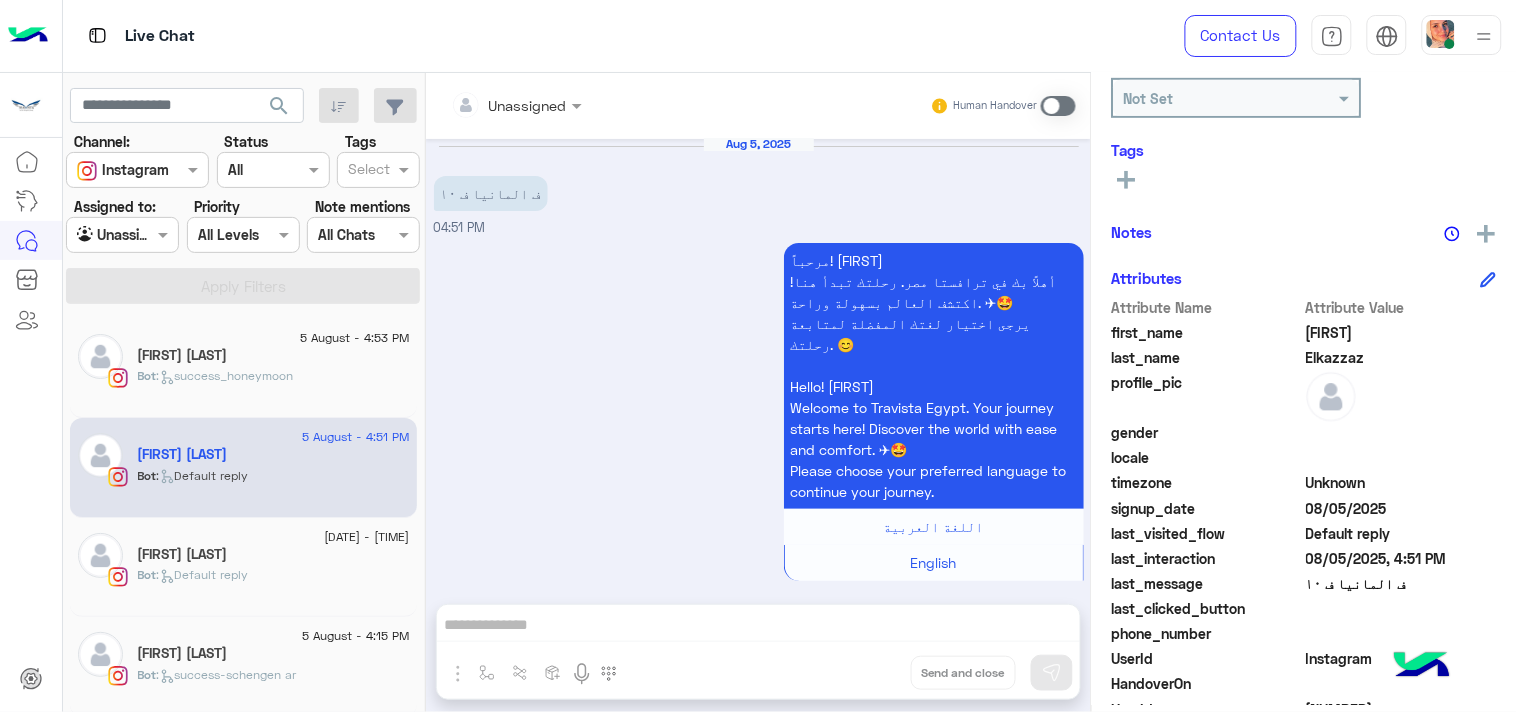click on "Bot :   Default reply" 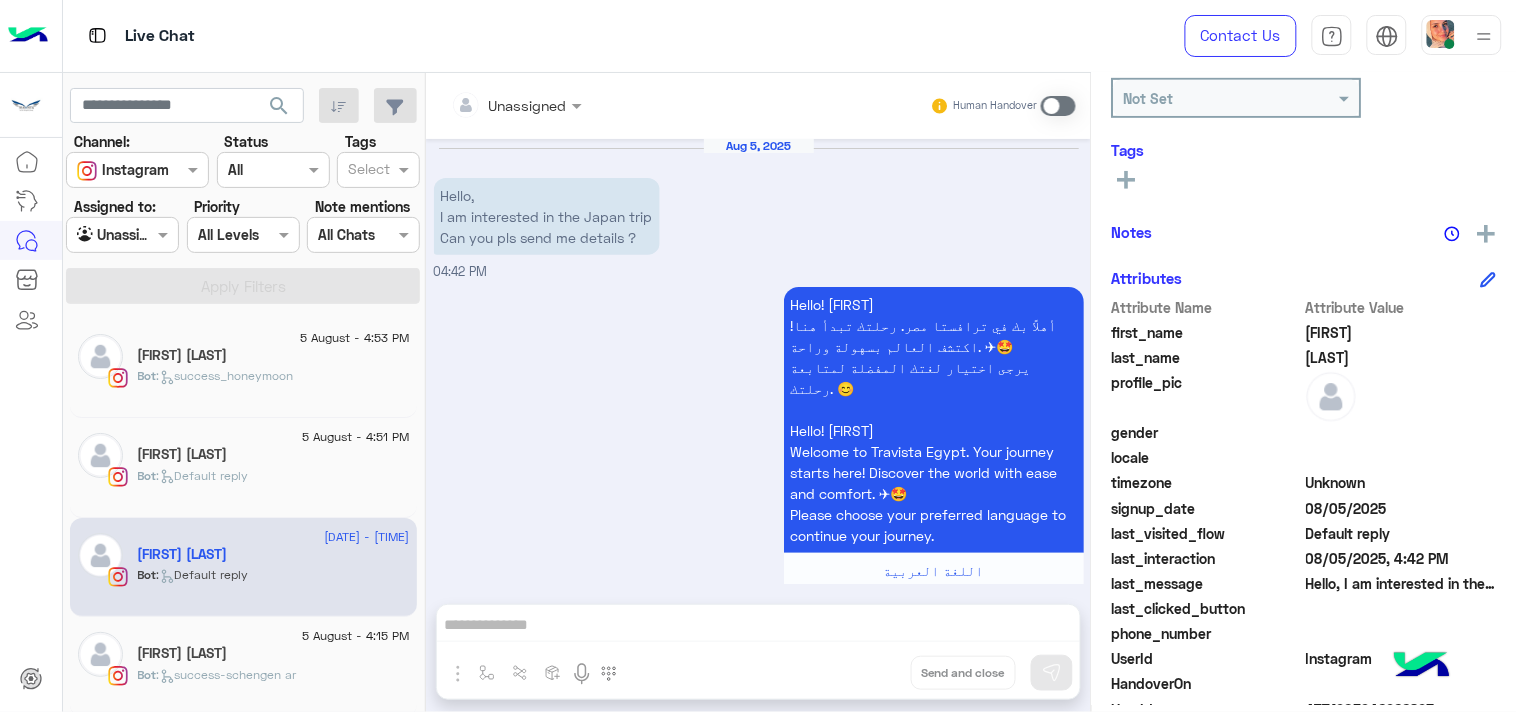 scroll, scrollTop: 0, scrollLeft: 0, axis: both 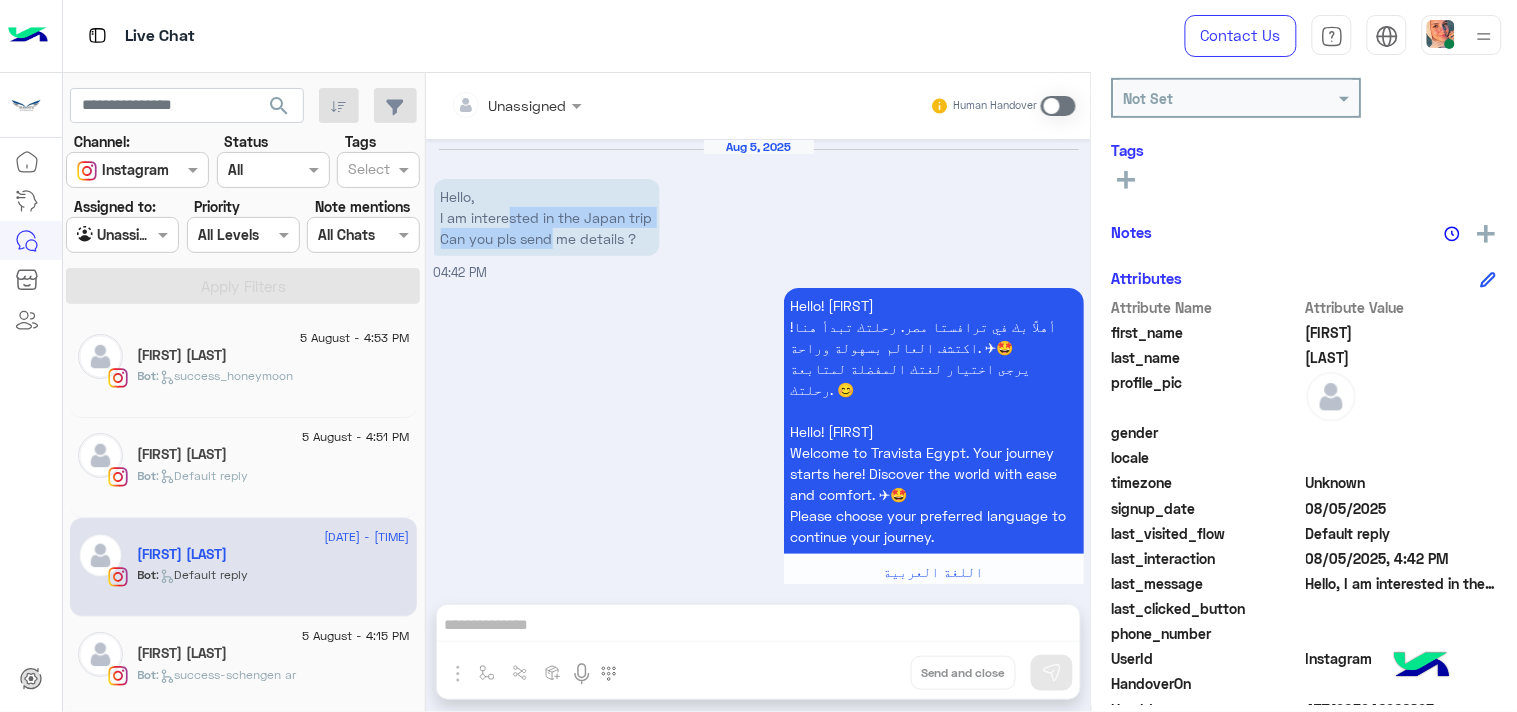 drag, startPoint x: 512, startPoint y: 215, endPoint x: 552, endPoint y: 238, distance: 46.141087 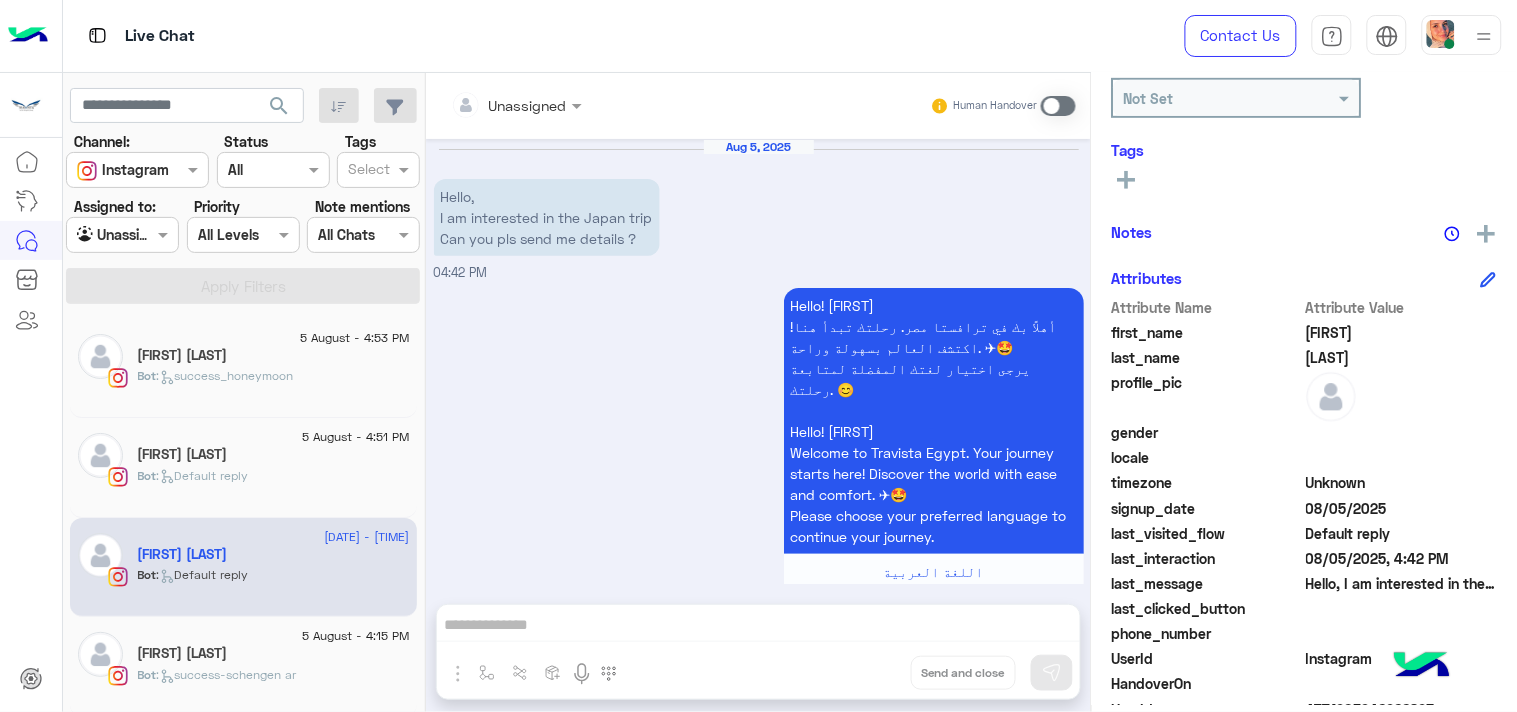 scroll, scrollTop: 44, scrollLeft: 0, axis: vertical 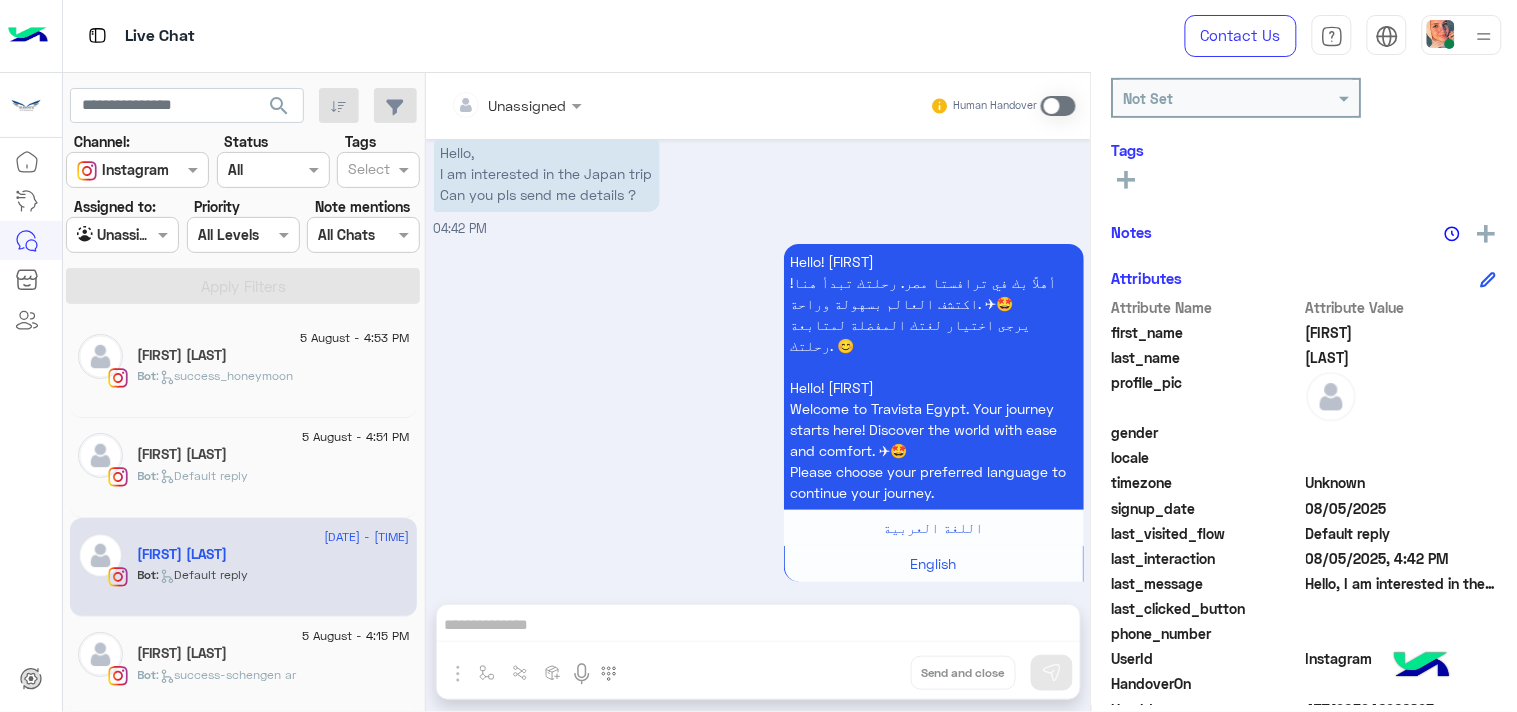 click on "Bot :   success-schengen ar" 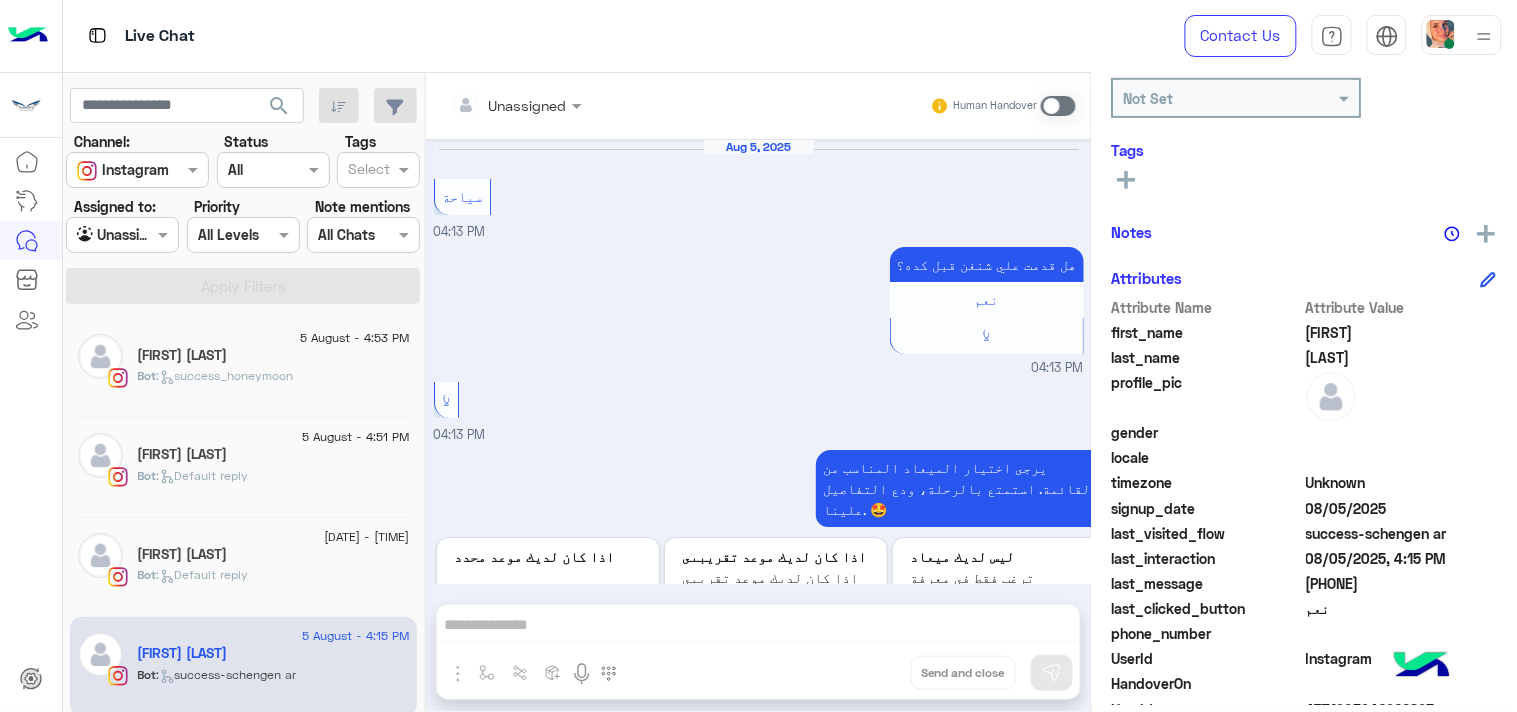 scroll, scrollTop: 1823, scrollLeft: 0, axis: vertical 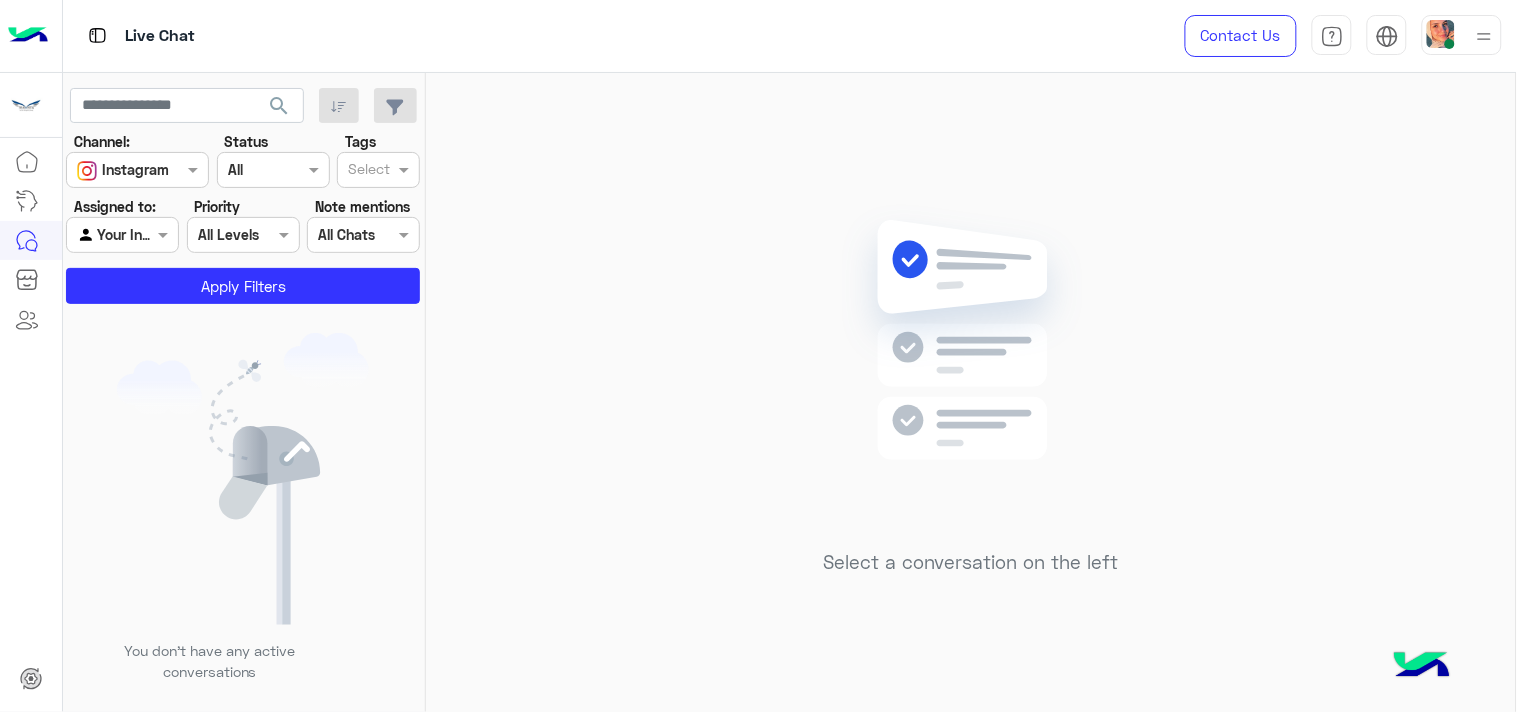 click on "Agent Filter Your Inbox" at bounding box center (122, 235) 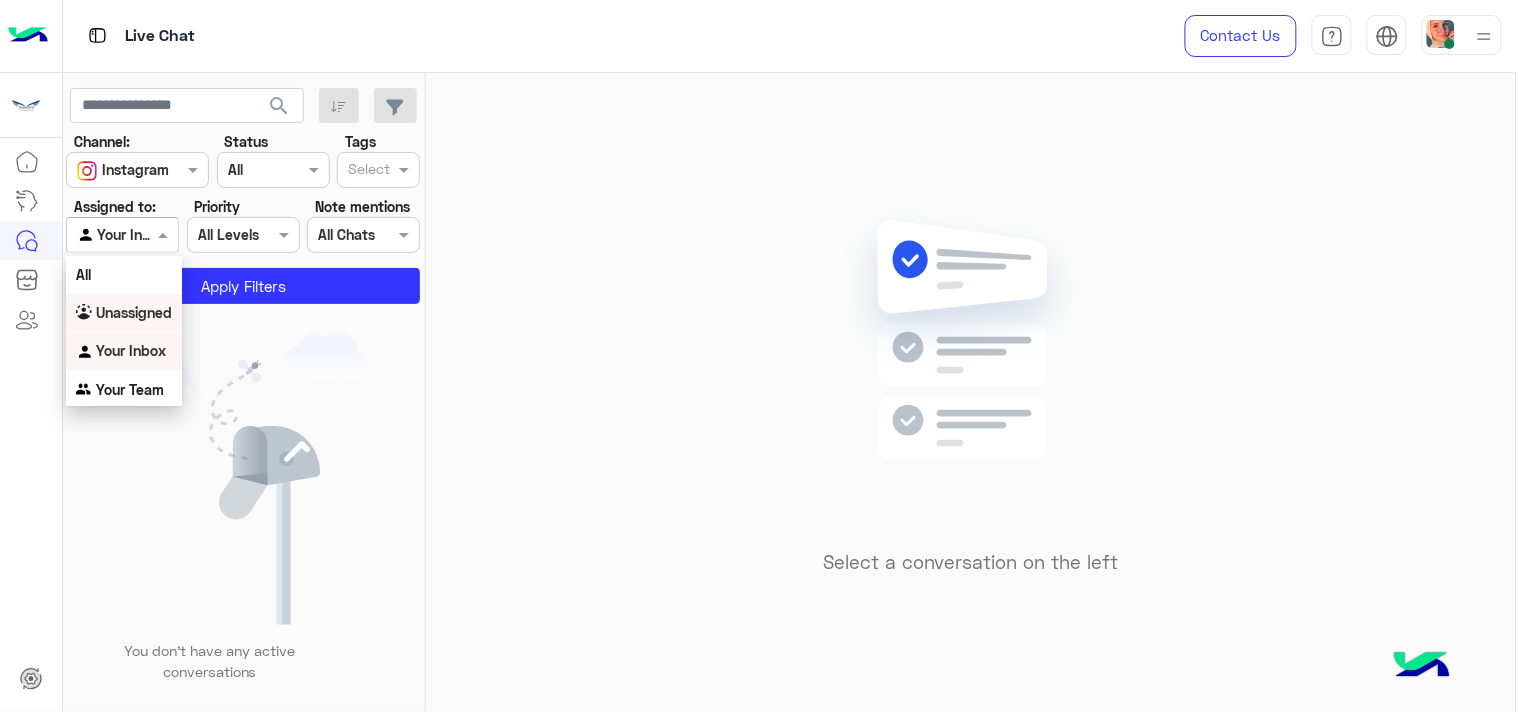click on "Unassigned" at bounding box center [134, 312] 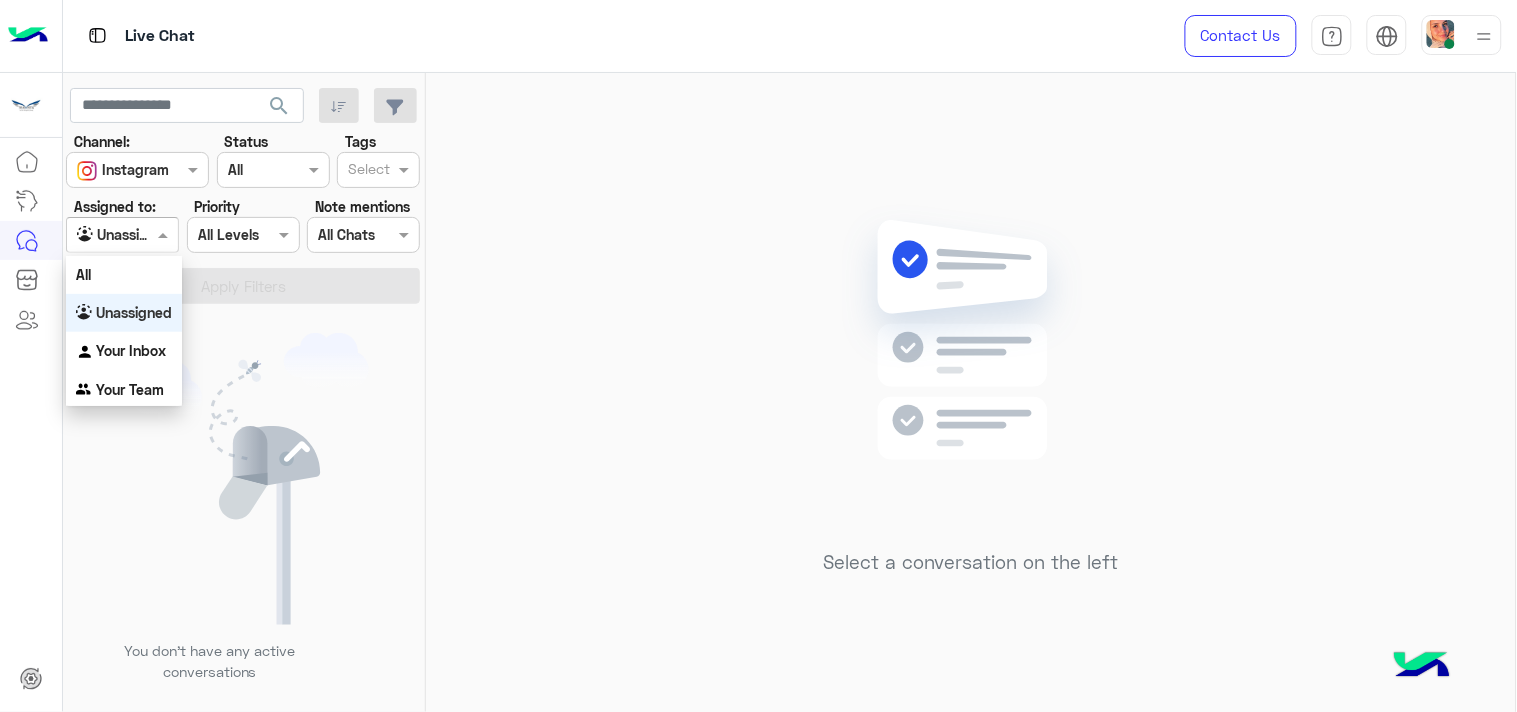 click at bounding box center (122, 234) 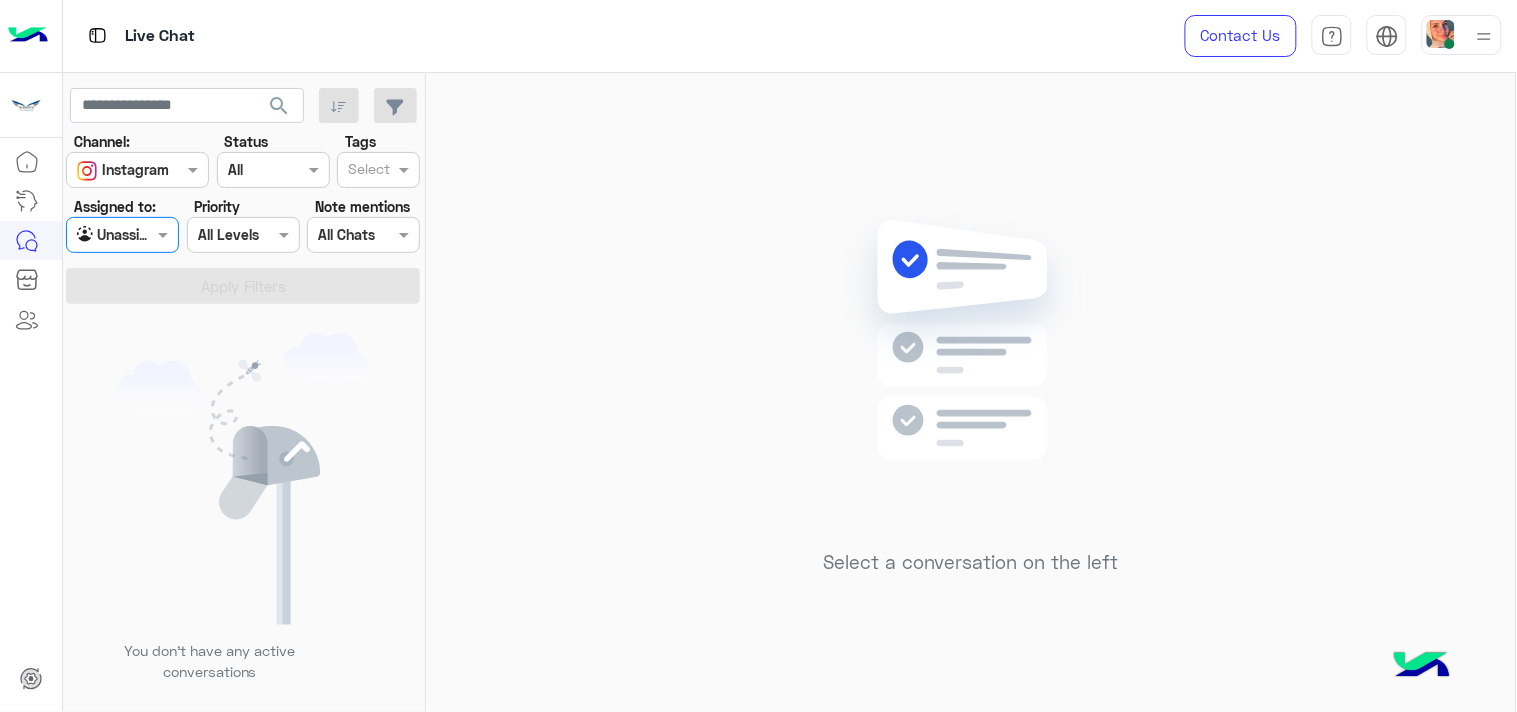 click at bounding box center (122, 234) 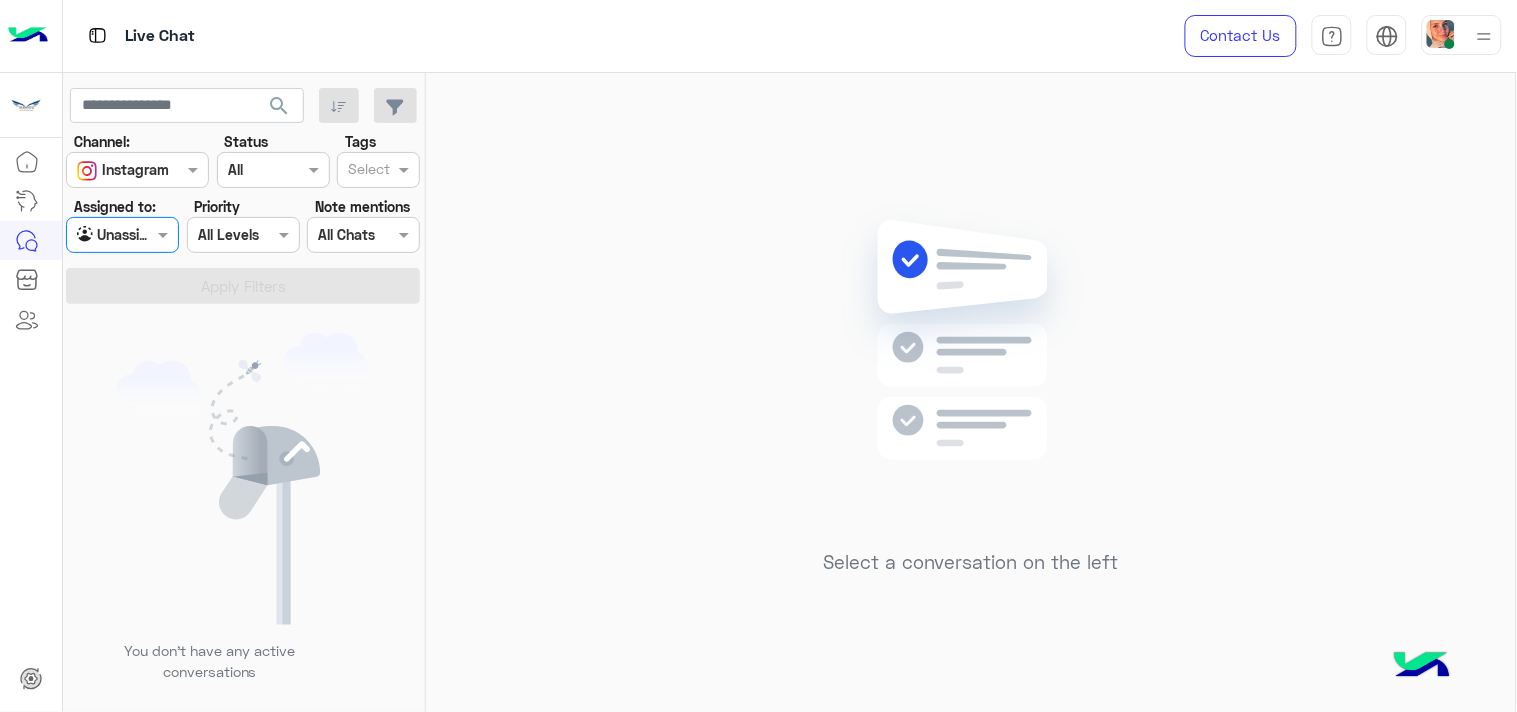 click on "Channel: Channel Instagram Status Channel All Tags Select Assigned to: Agent Filter Unassigned Priority All Levels All Levels Note mentions Select All Chats Apply Filters" 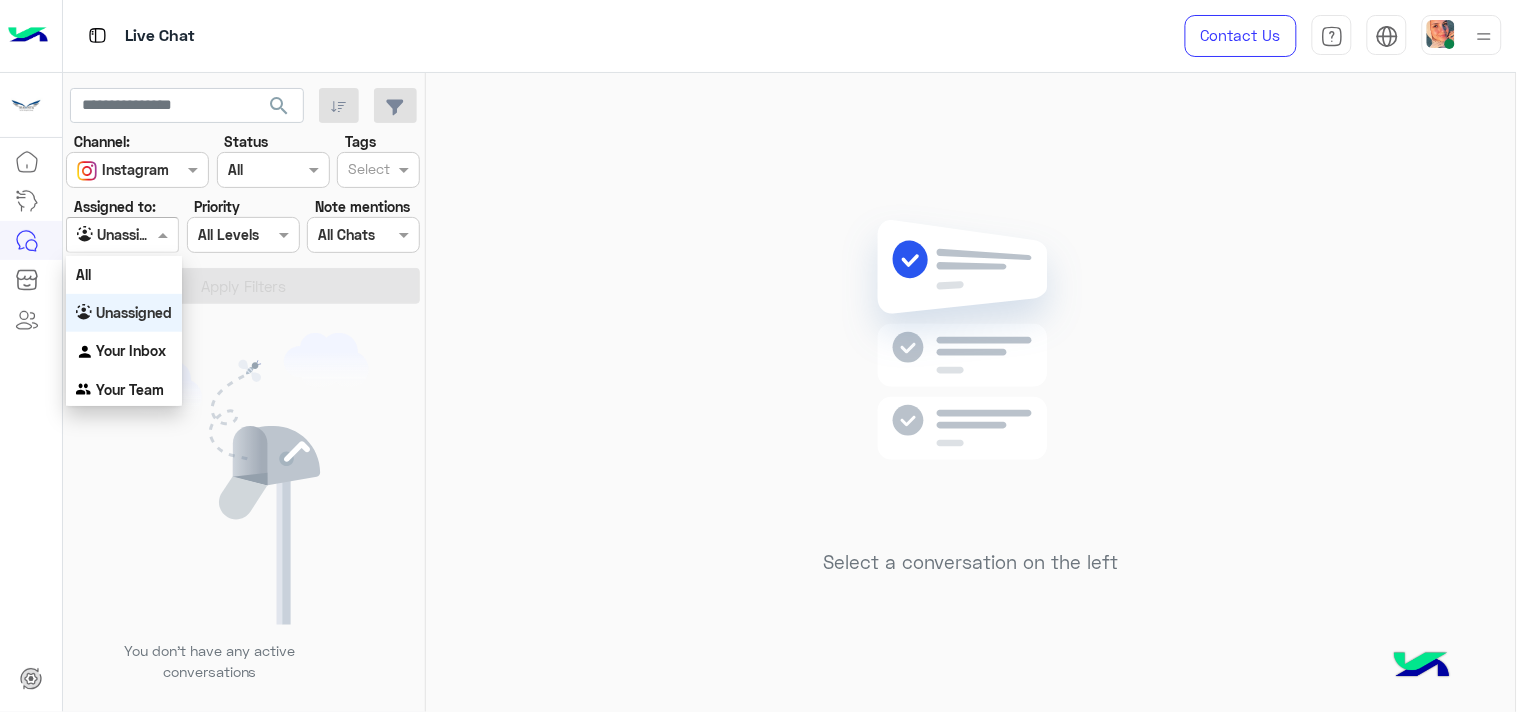 click at bounding box center (100, 235) 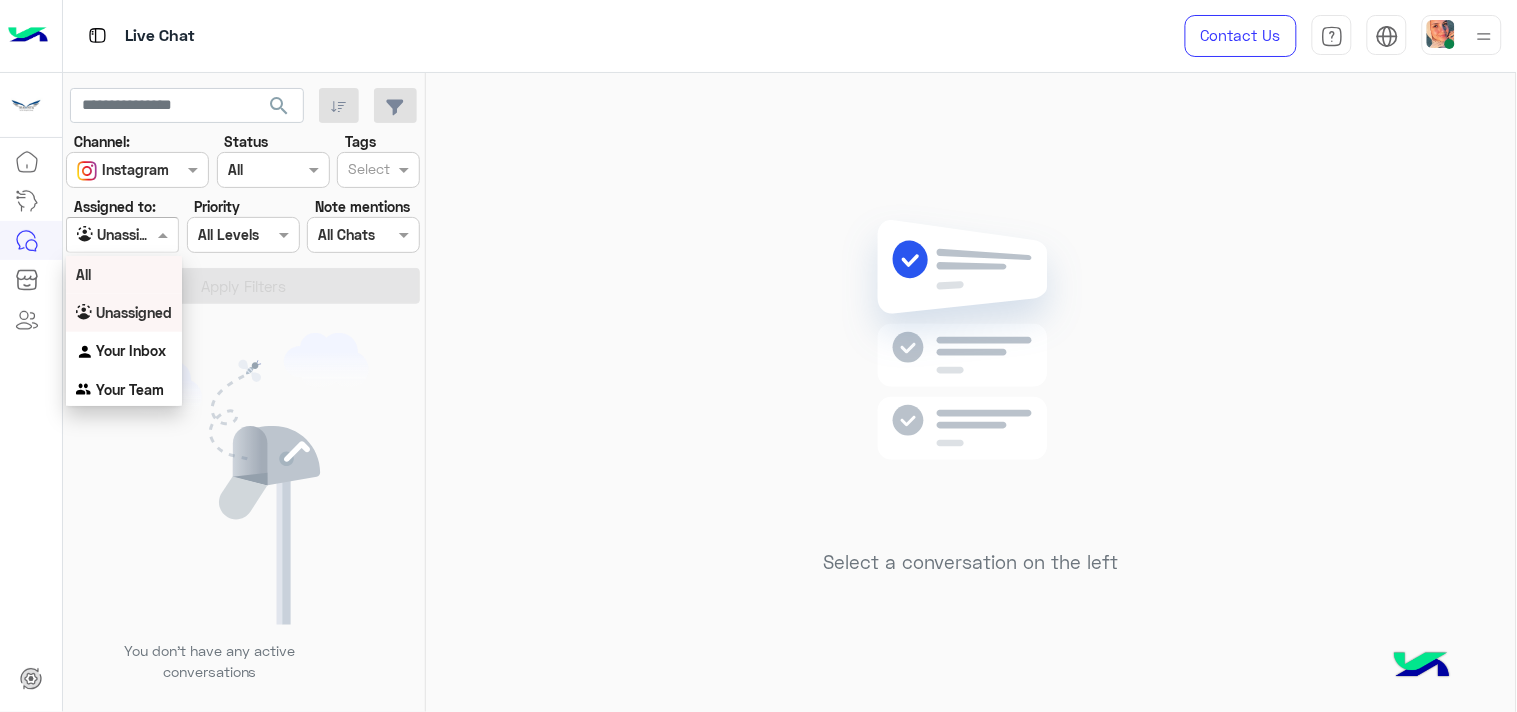 click on "All" at bounding box center [124, 274] 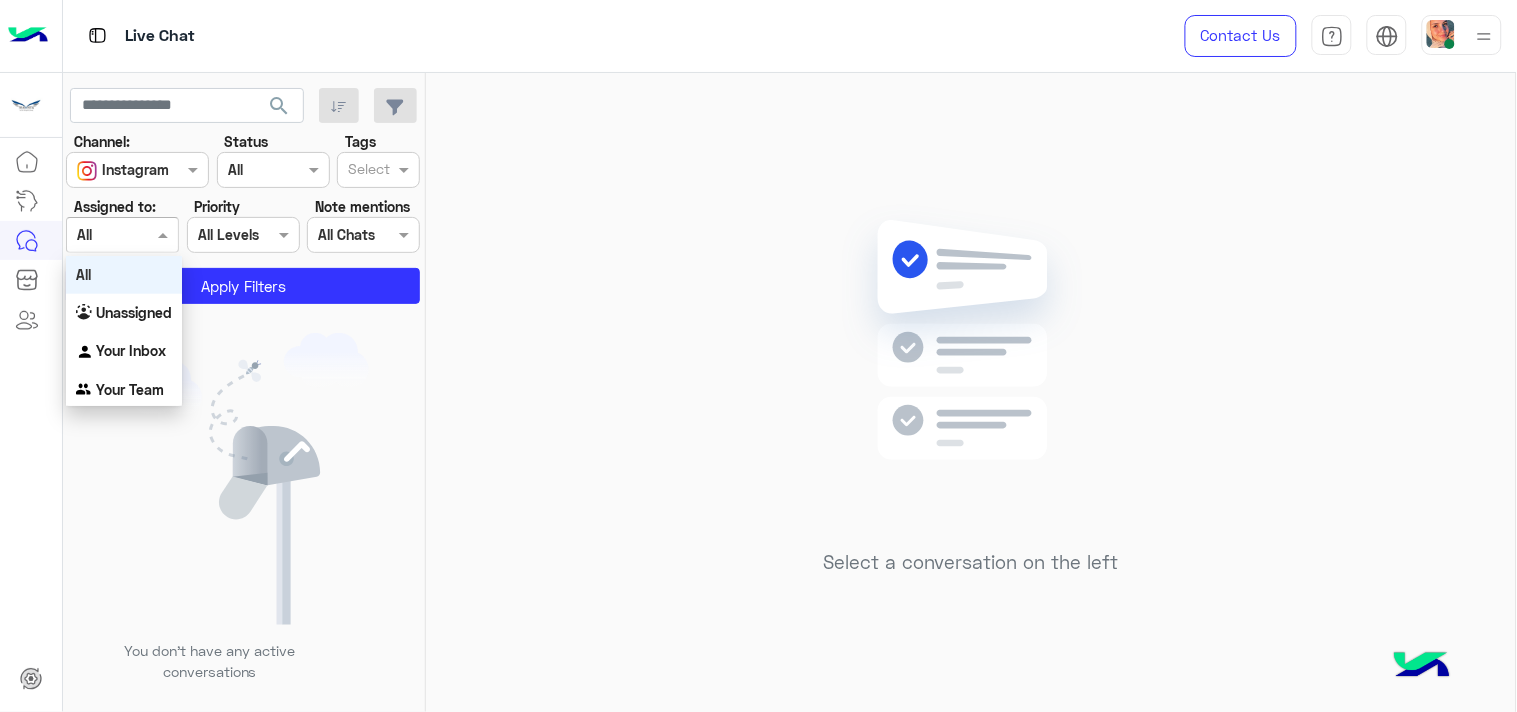 click on "Agent Filter All" at bounding box center (110, 234) 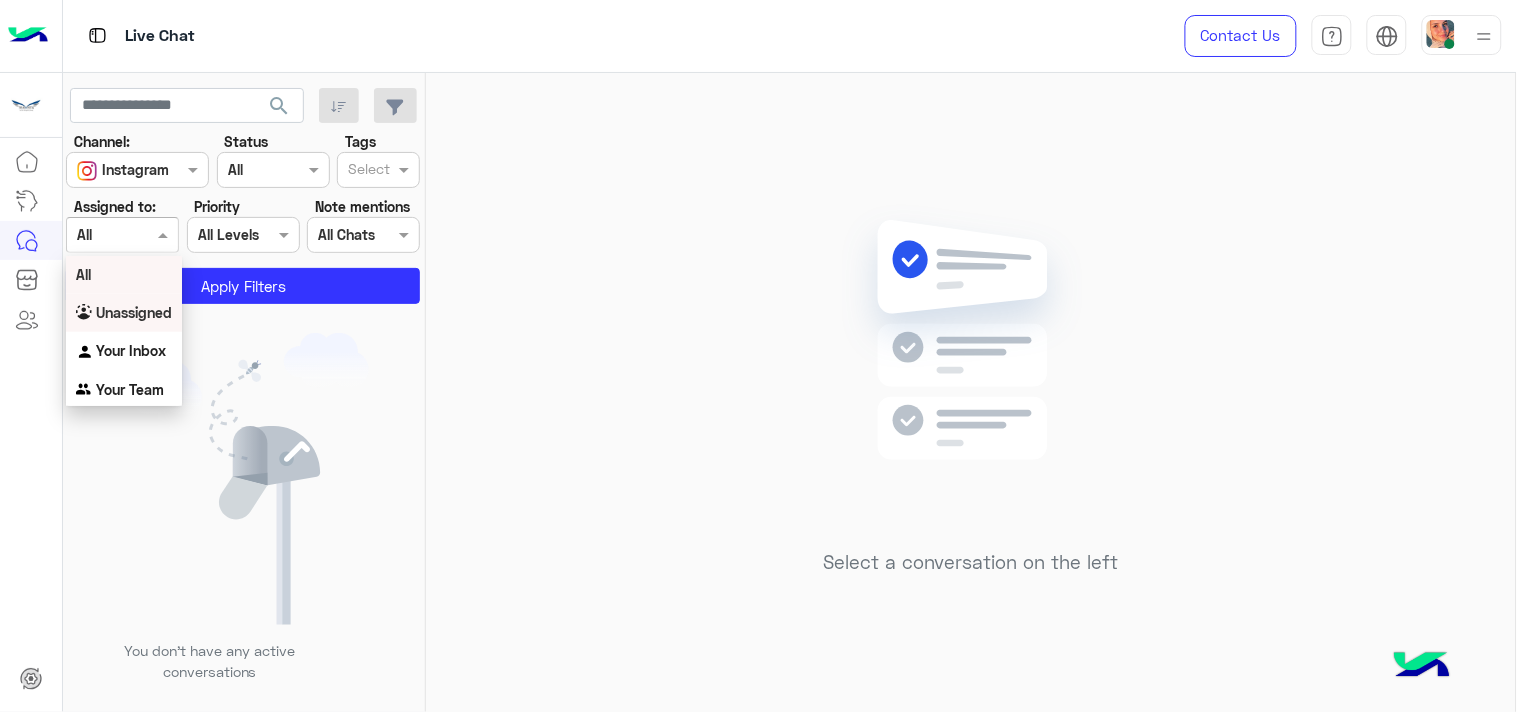 click on "Unassigned" at bounding box center [134, 312] 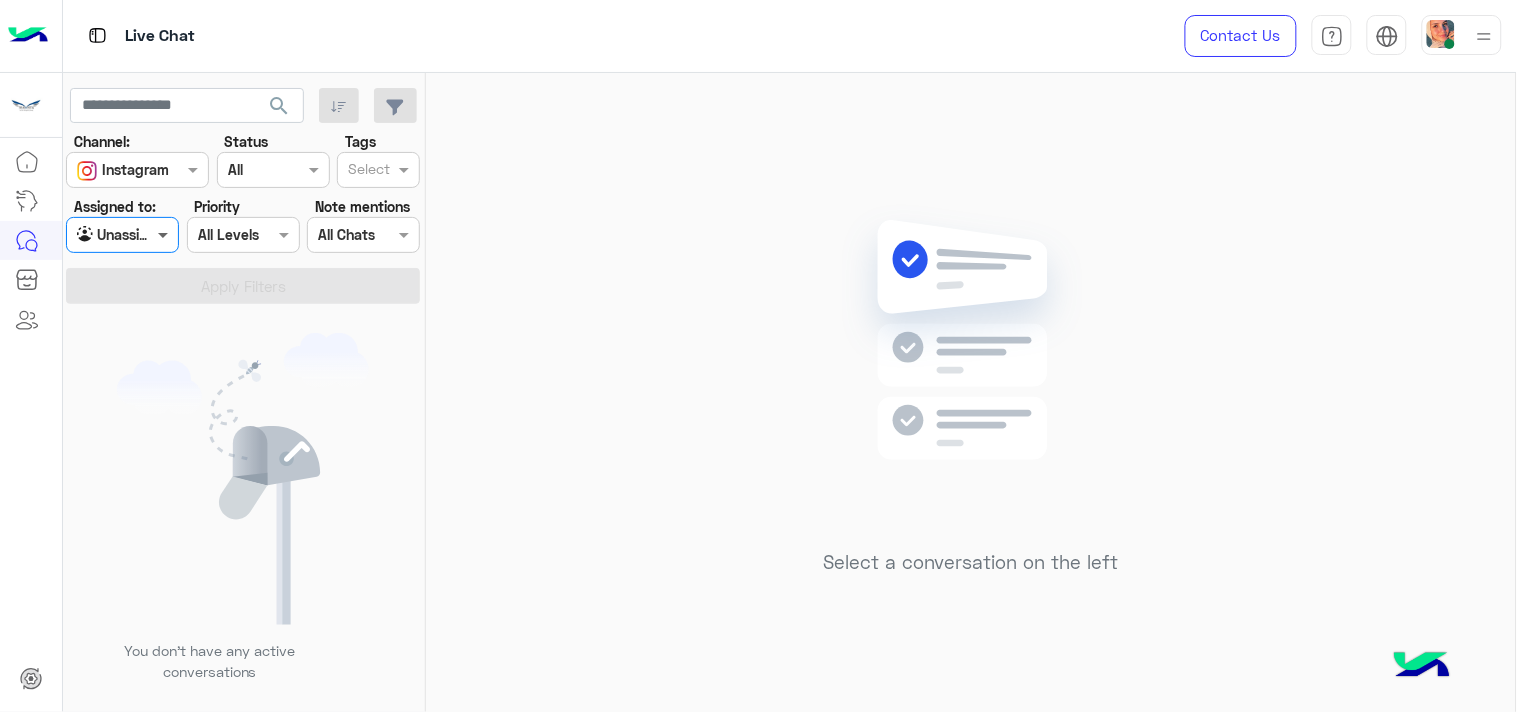 click at bounding box center (165, 234) 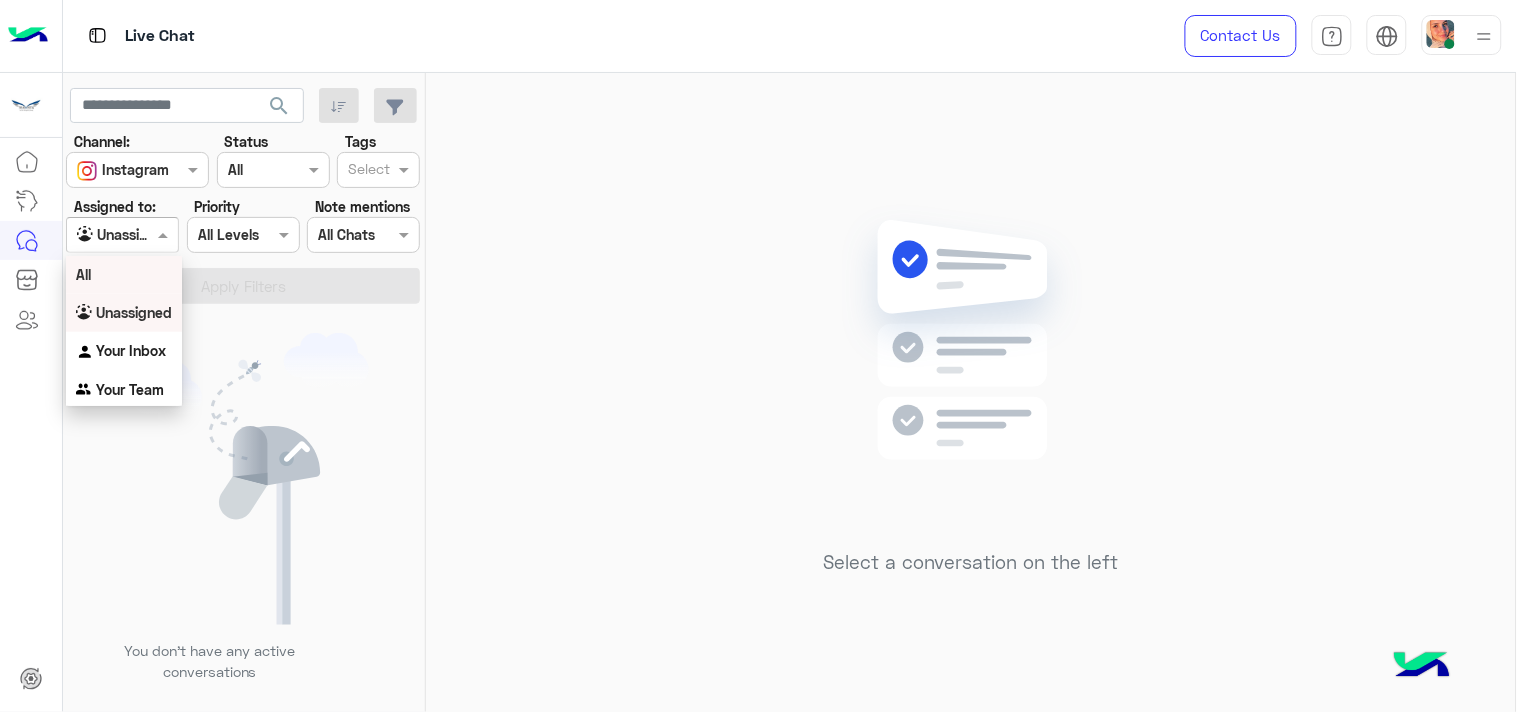 click on "All" at bounding box center (124, 274) 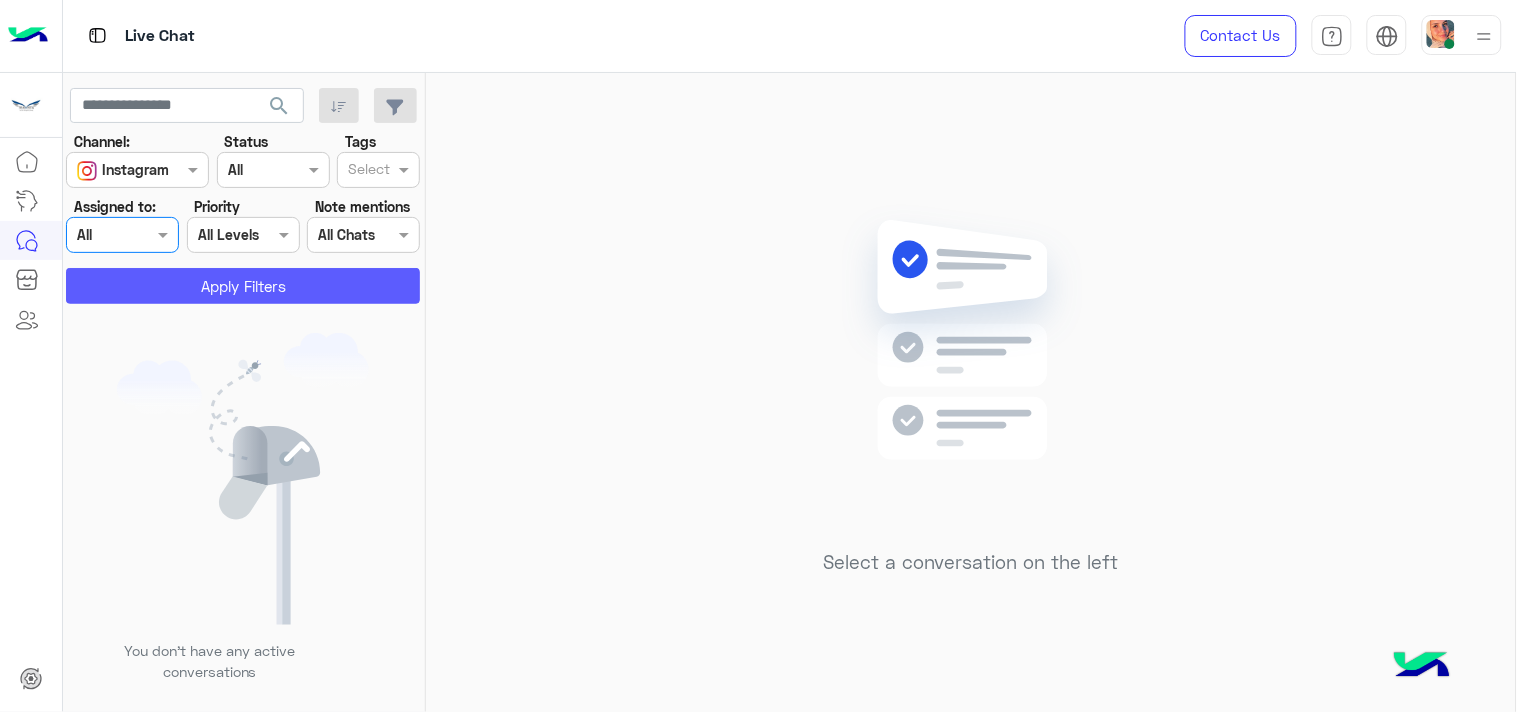 click on "Apply Filters" 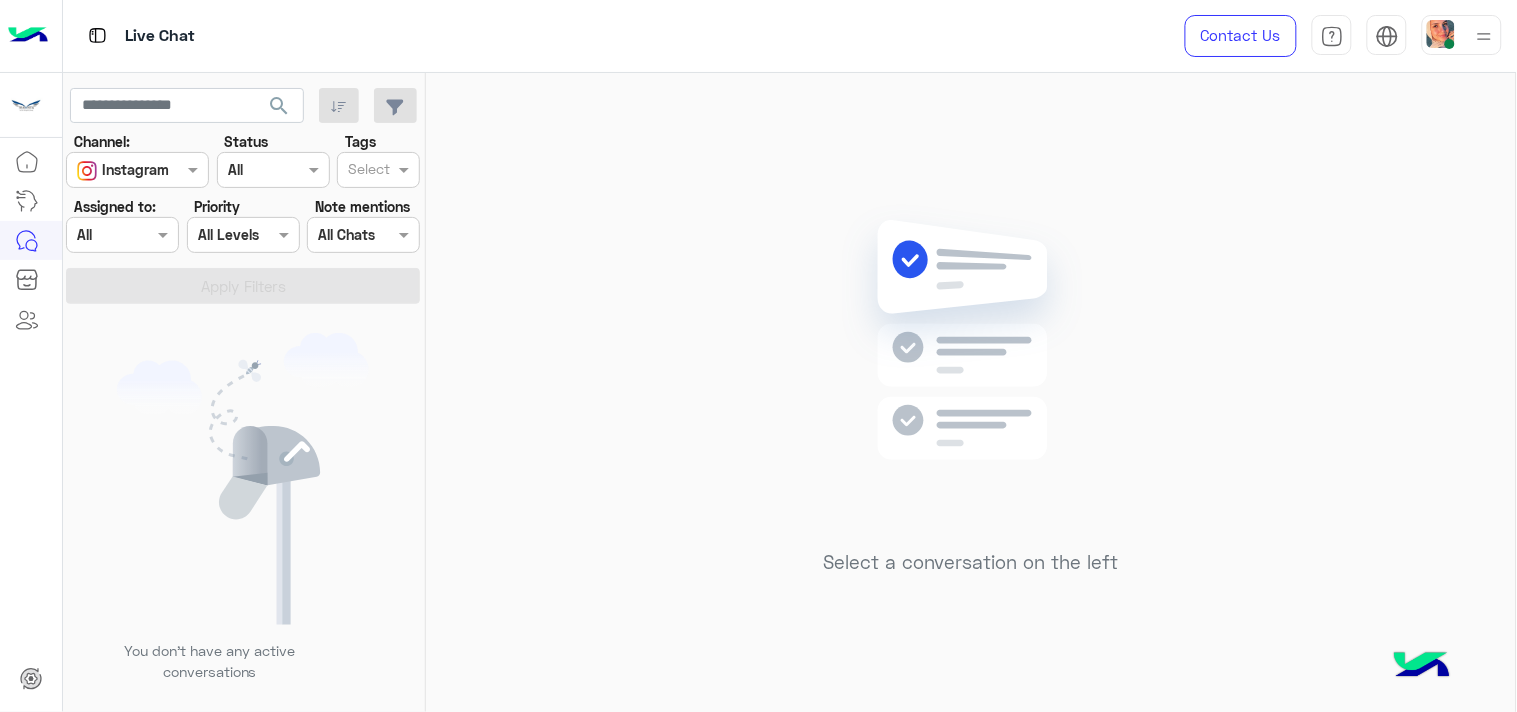 click on "Agent Filter All" at bounding box center (122, 235) 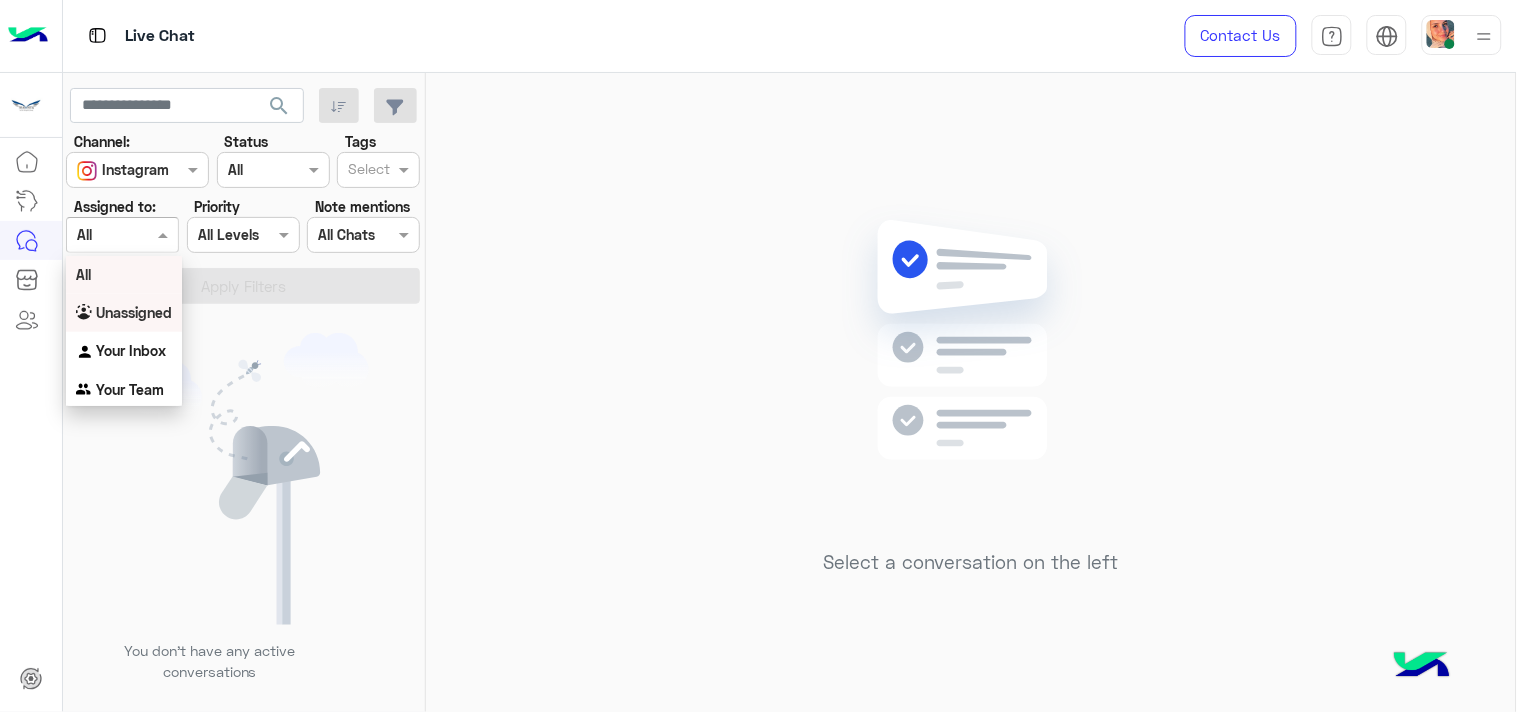 click on "Unassigned" at bounding box center [134, 312] 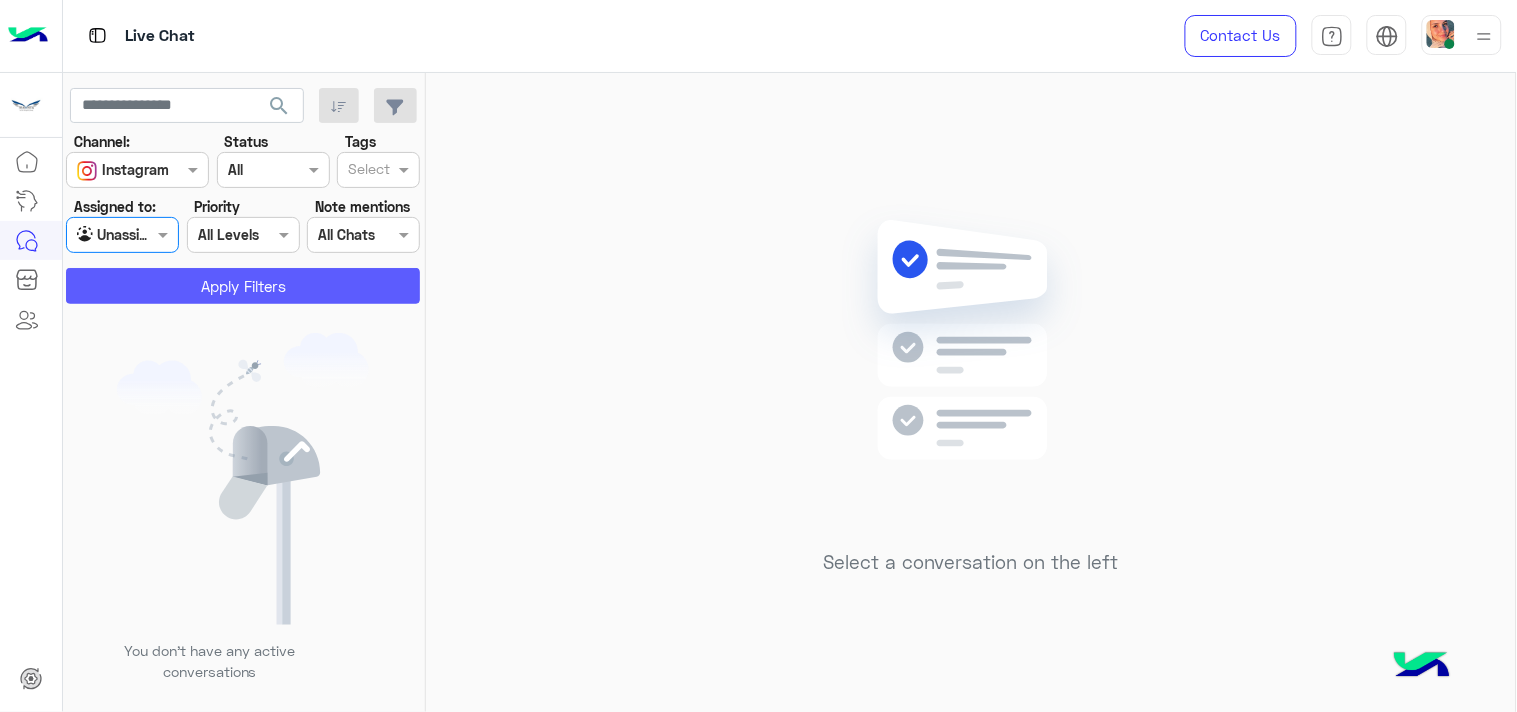 click on "Apply Filters" 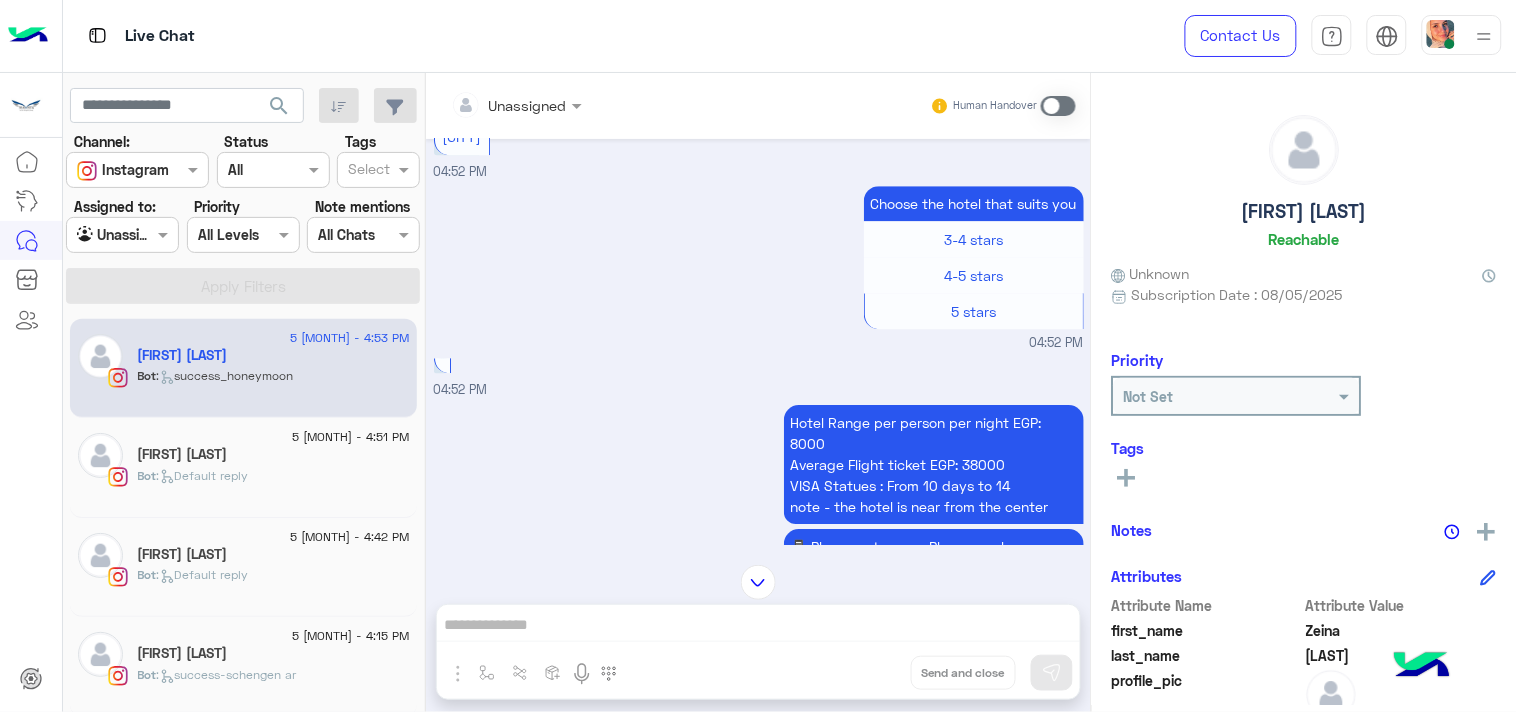 scroll, scrollTop: 1024, scrollLeft: 0, axis: vertical 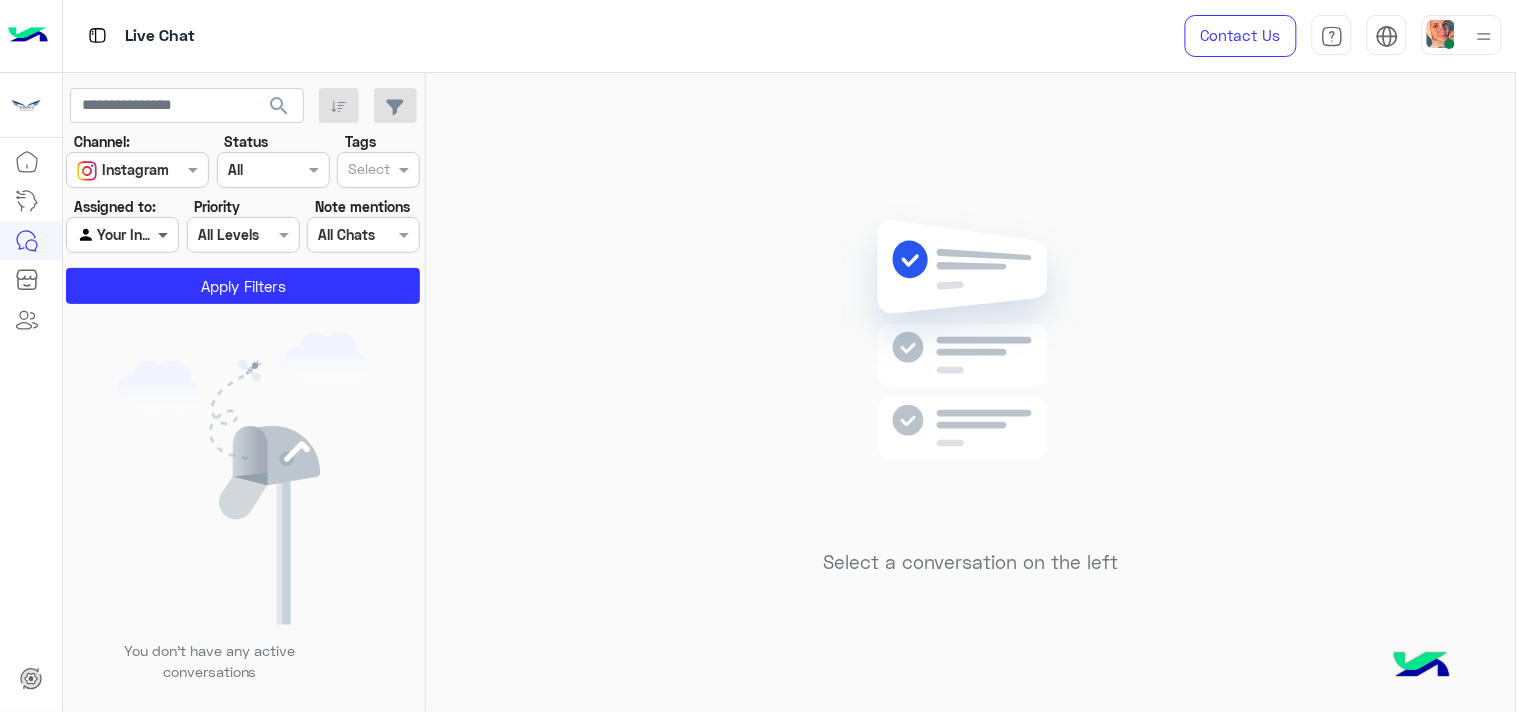 click at bounding box center [165, 234] 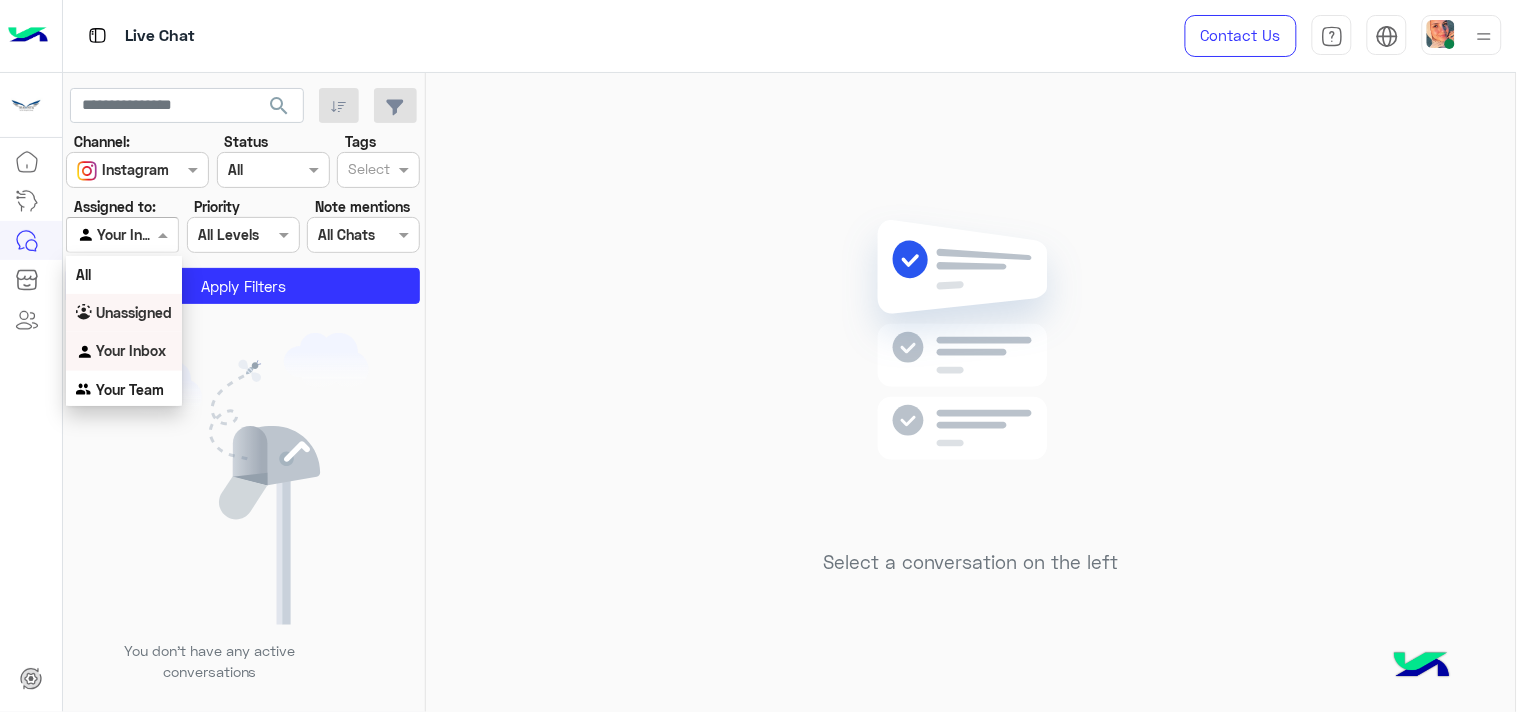 click on "Unassigned" at bounding box center (134, 312) 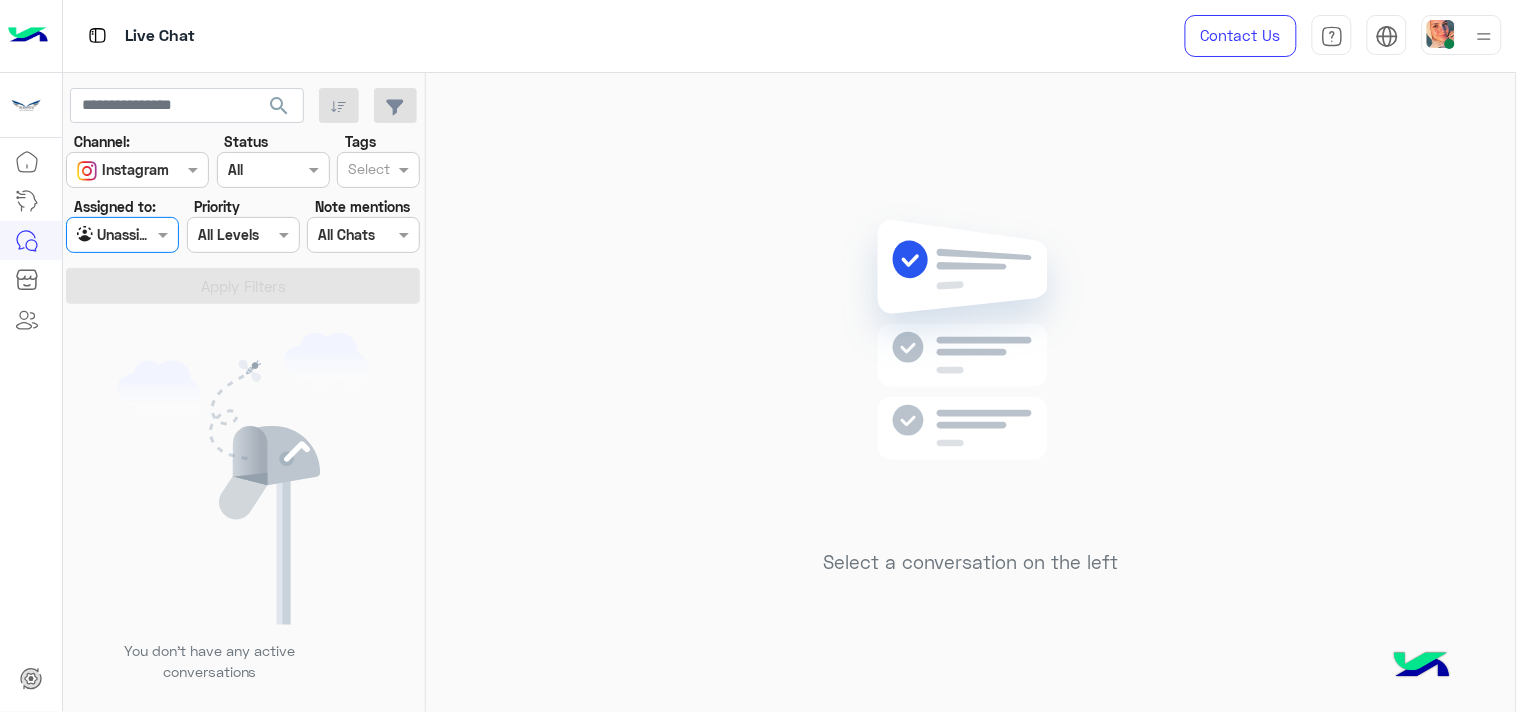 click at bounding box center [122, 234] 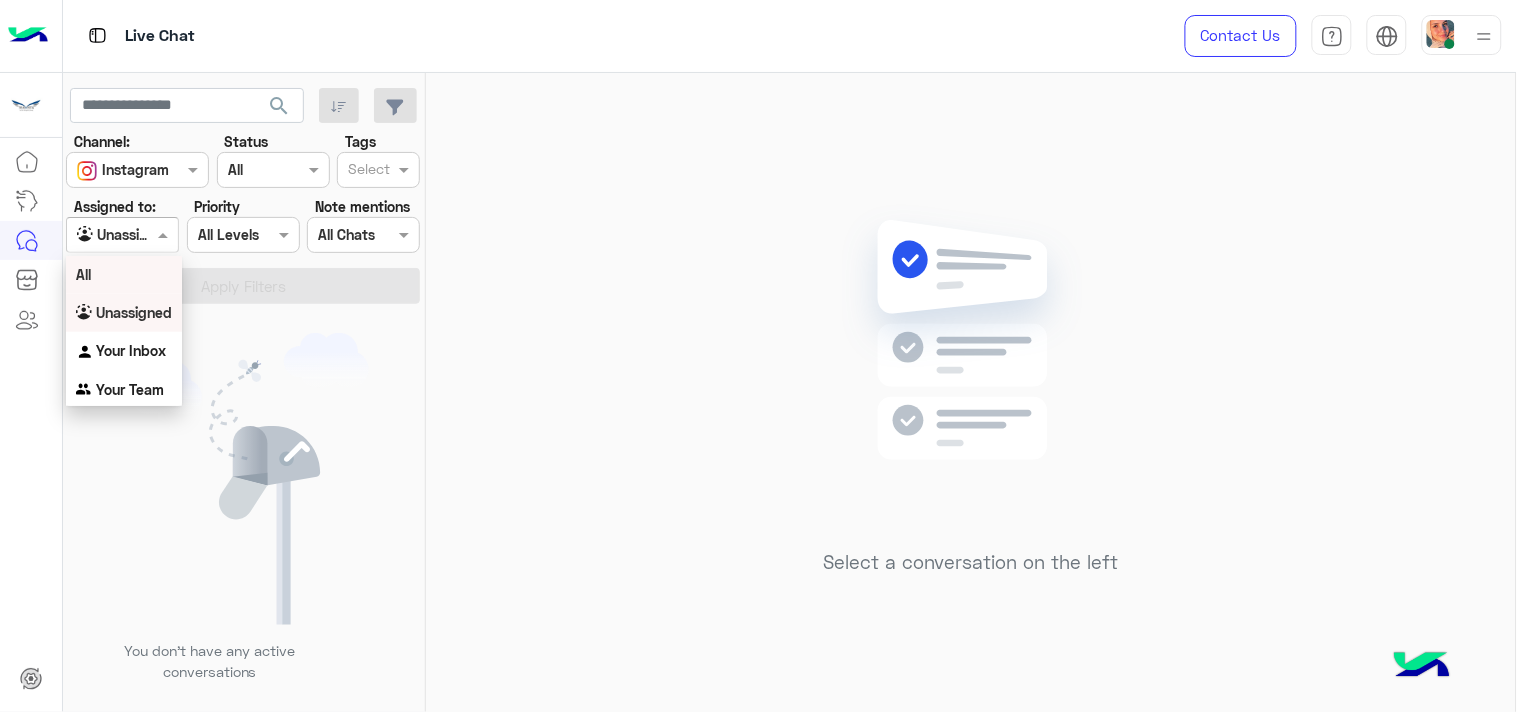 click on "All" at bounding box center [124, 274] 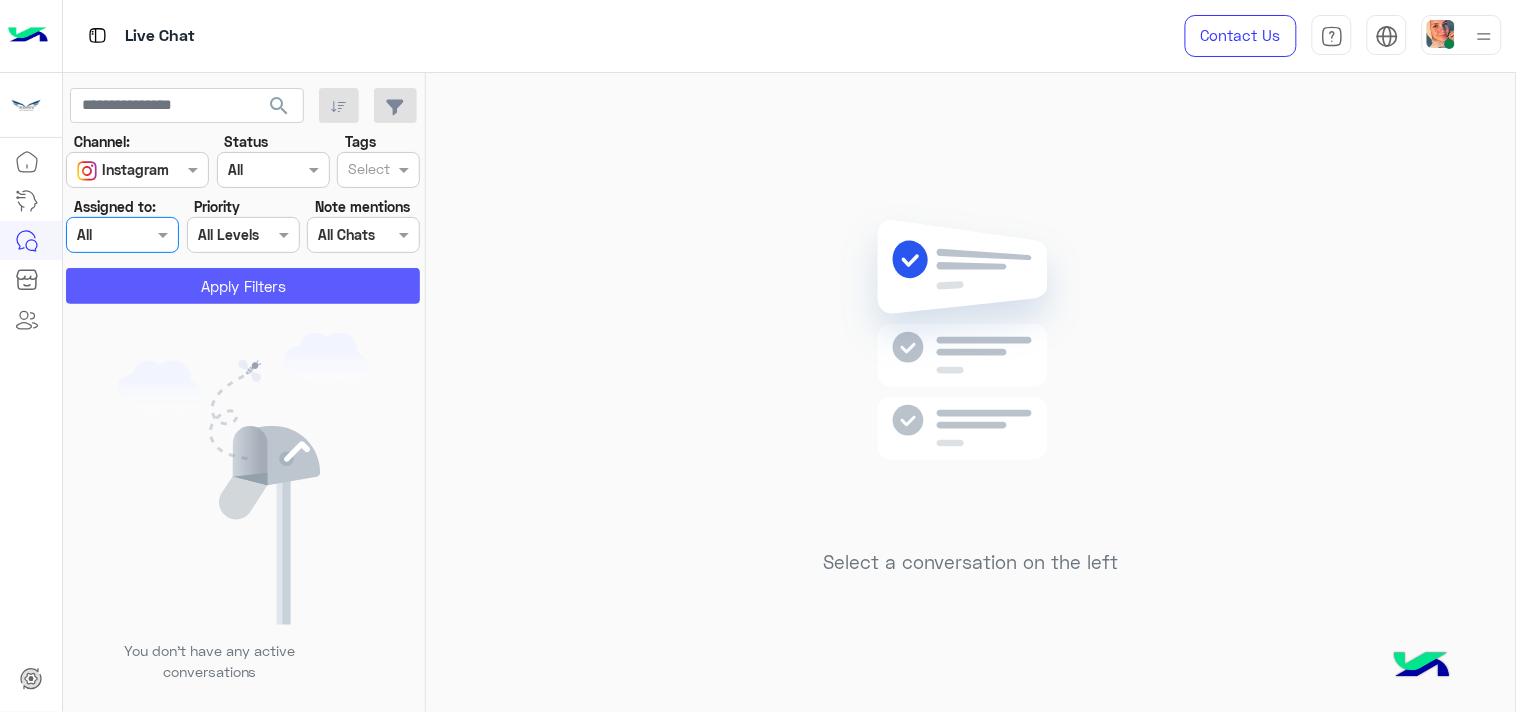 click on "Apply Filters" 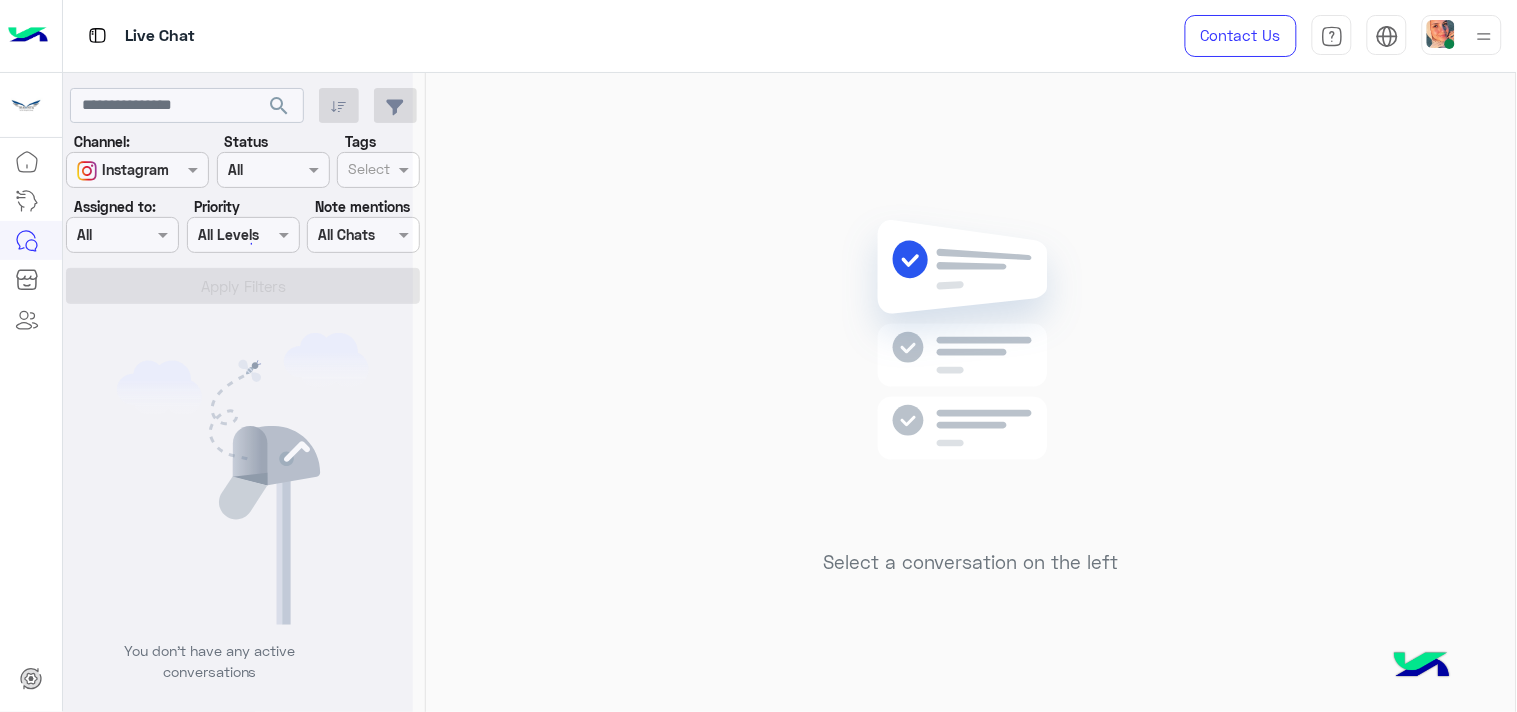click 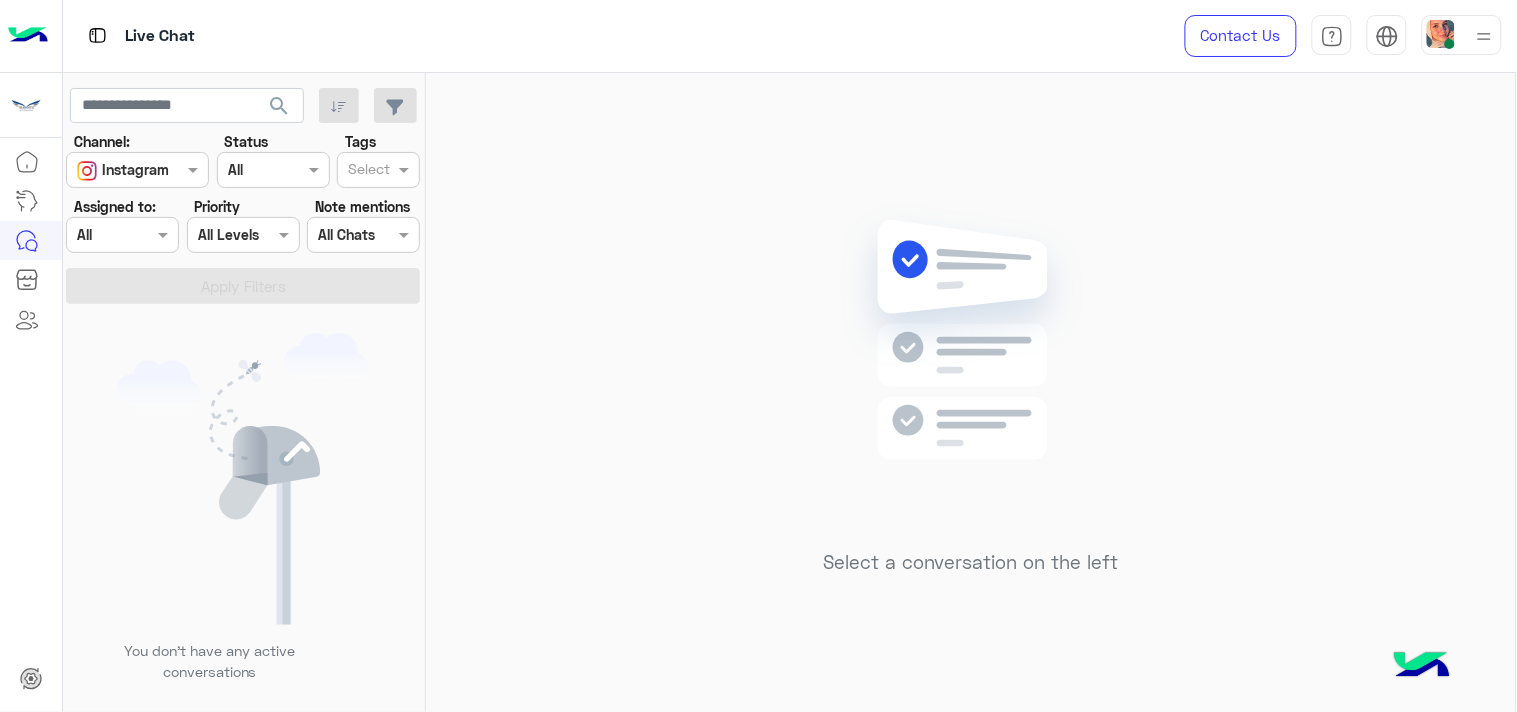 click at bounding box center (122, 234) 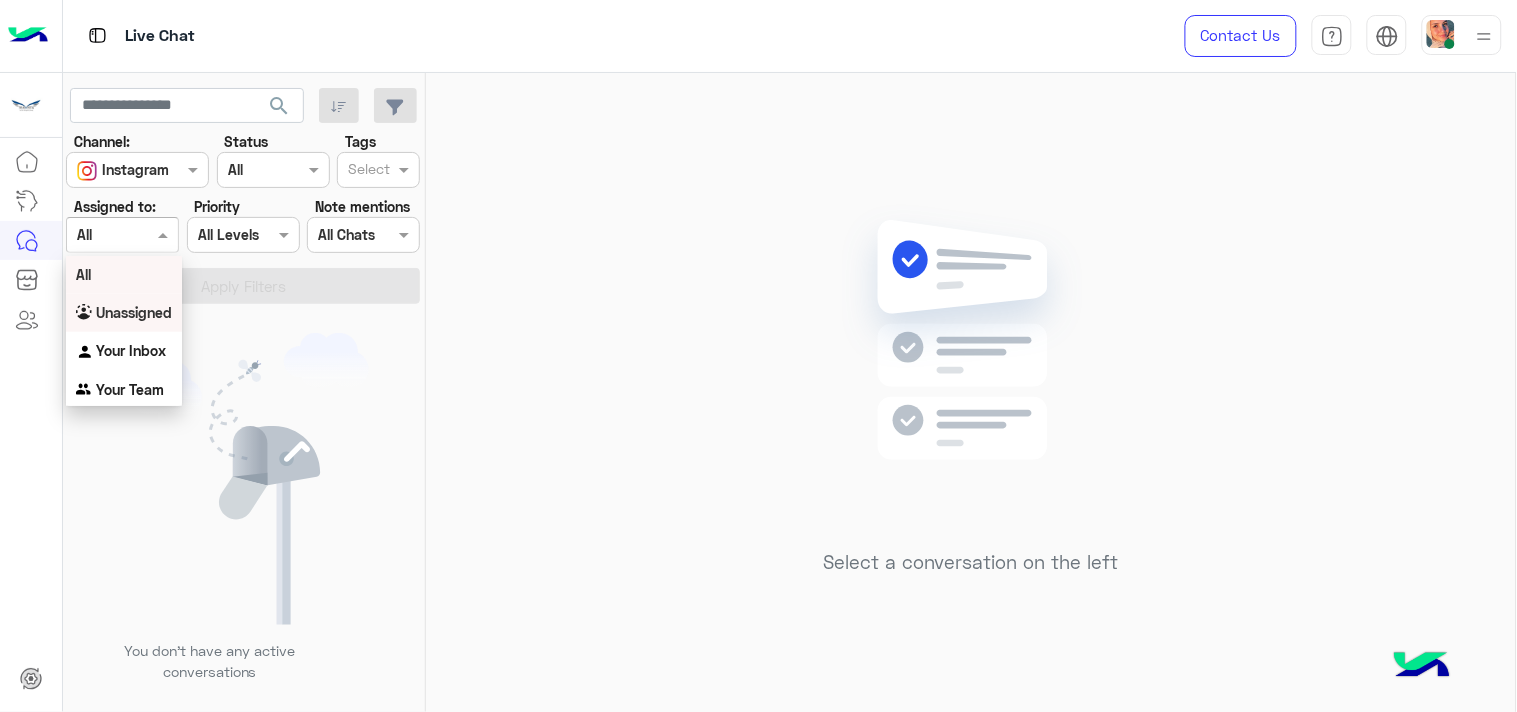click on "Unassigned" at bounding box center [134, 312] 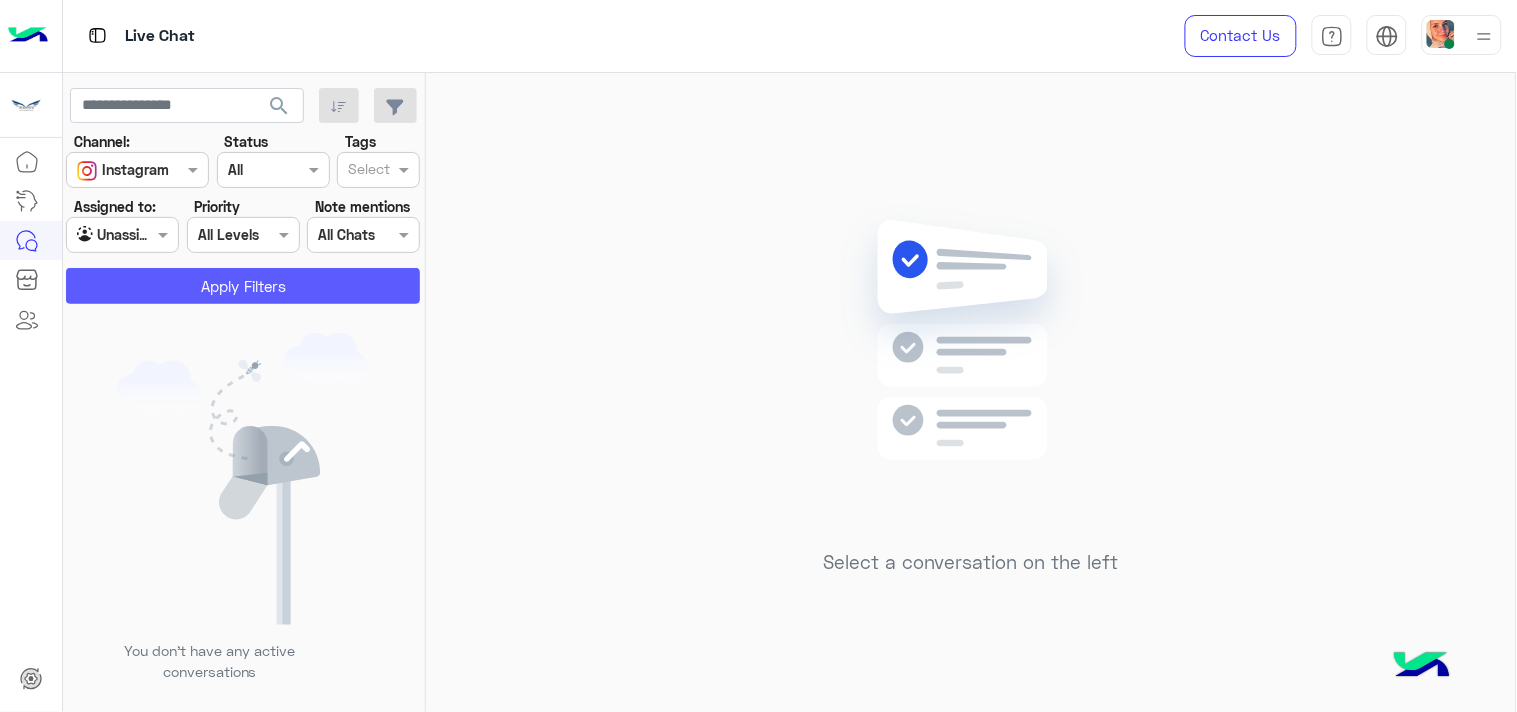 click on "Apply Filters" 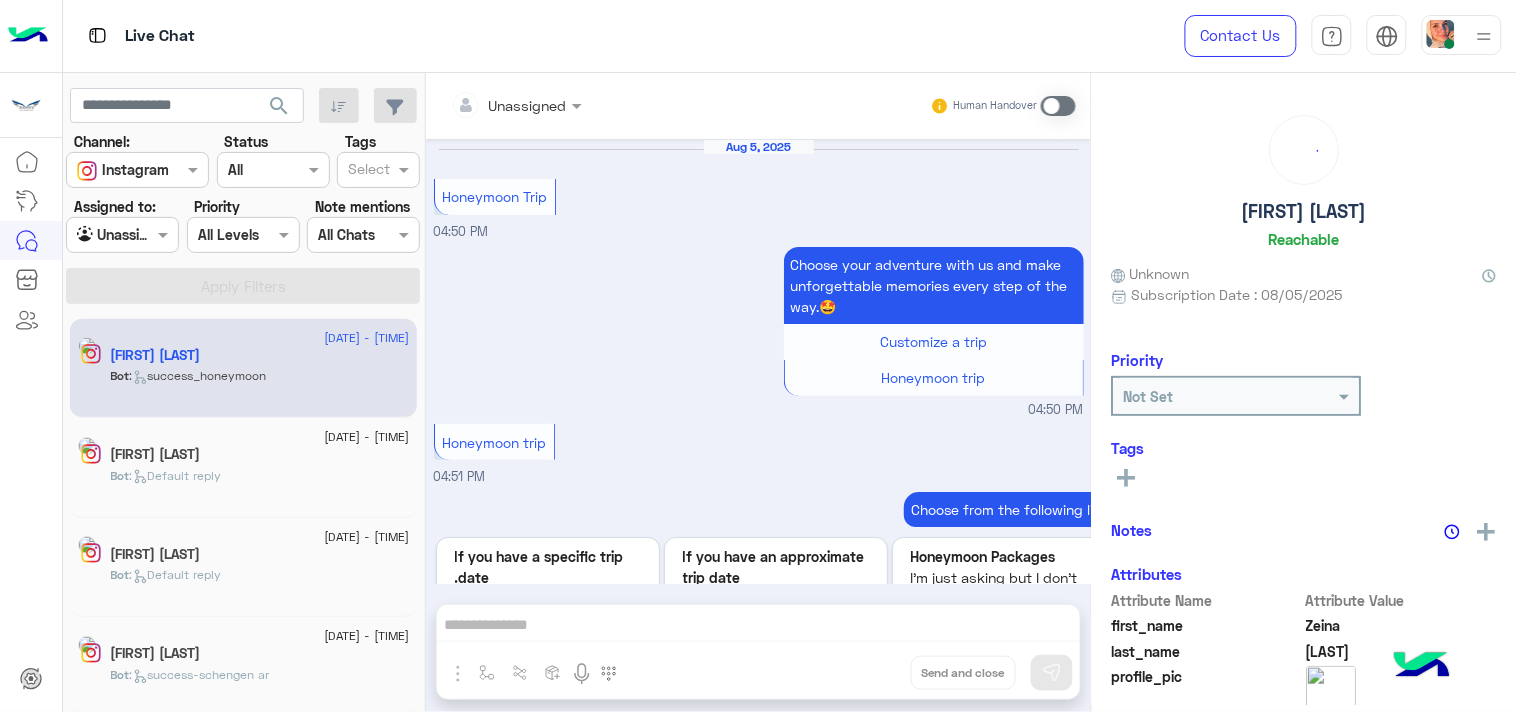 scroll, scrollTop: 1913, scrollLeft: 0, axis: vertical 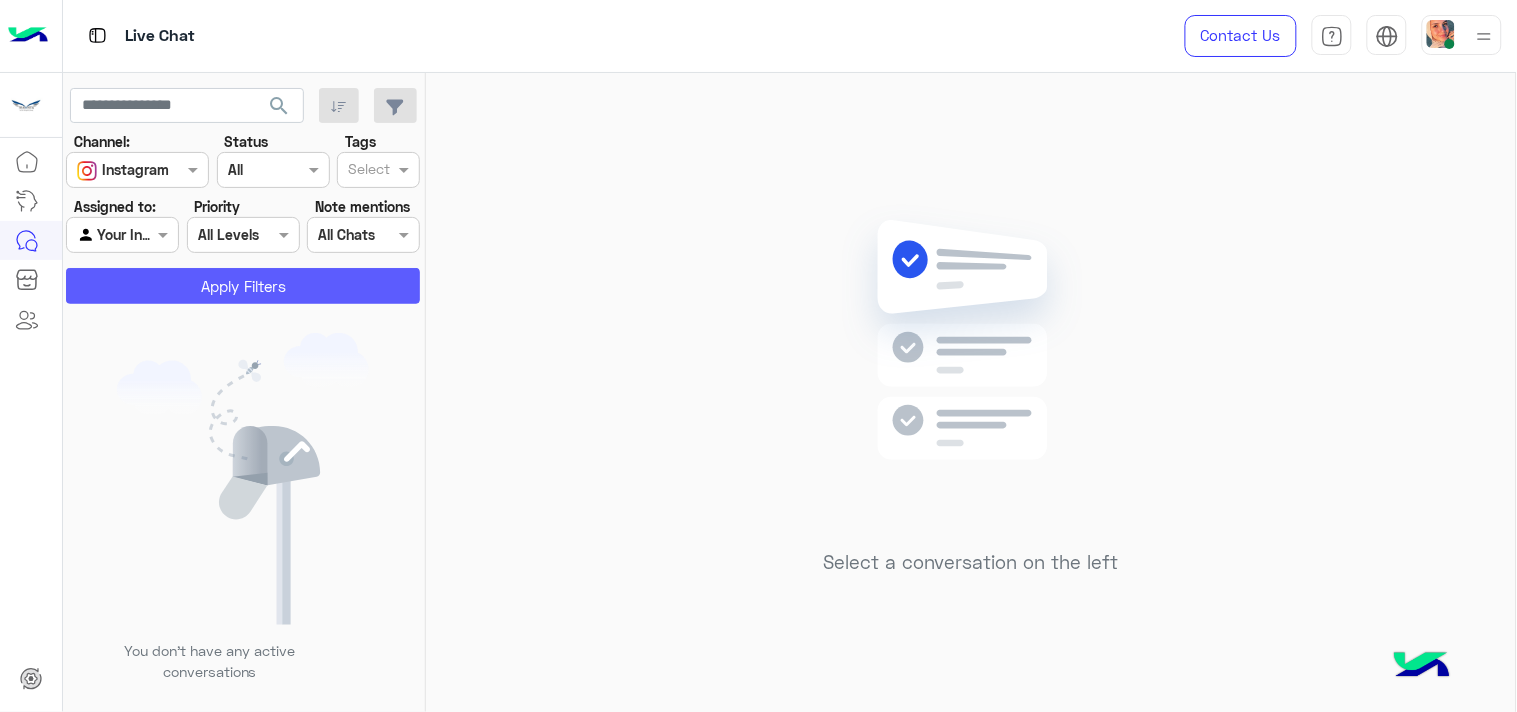 click on "Apply Filters" 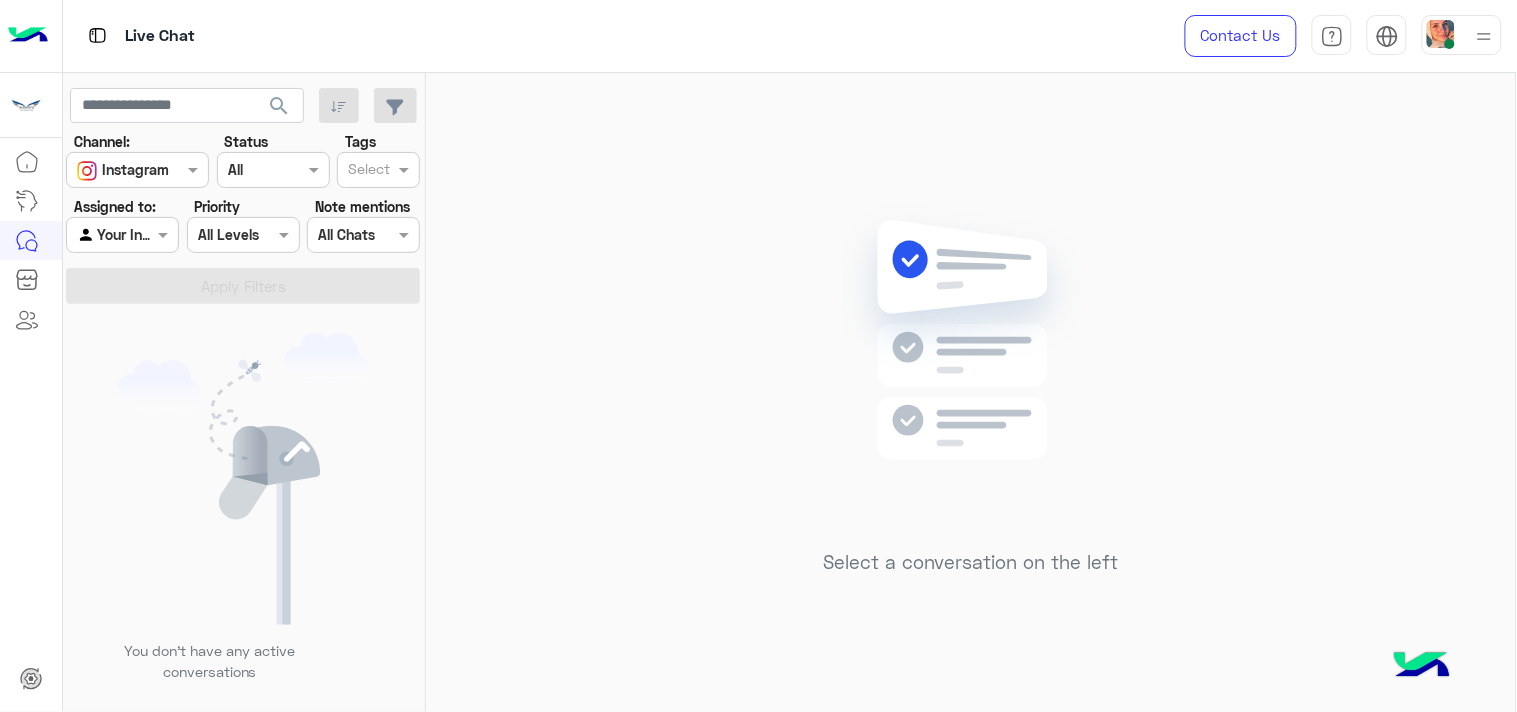 click at bounding box center (100, 235) 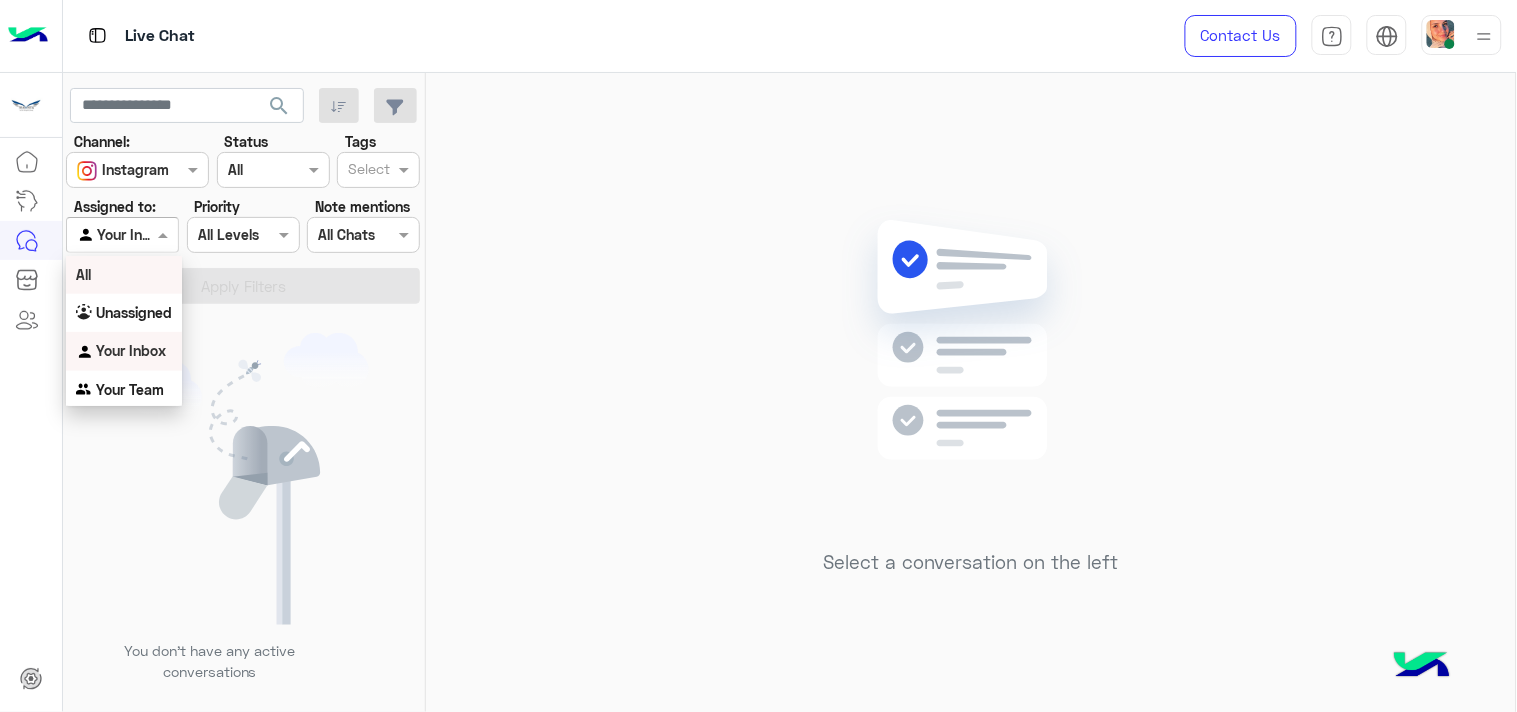 click on "All" at bounding box center [124, 274] 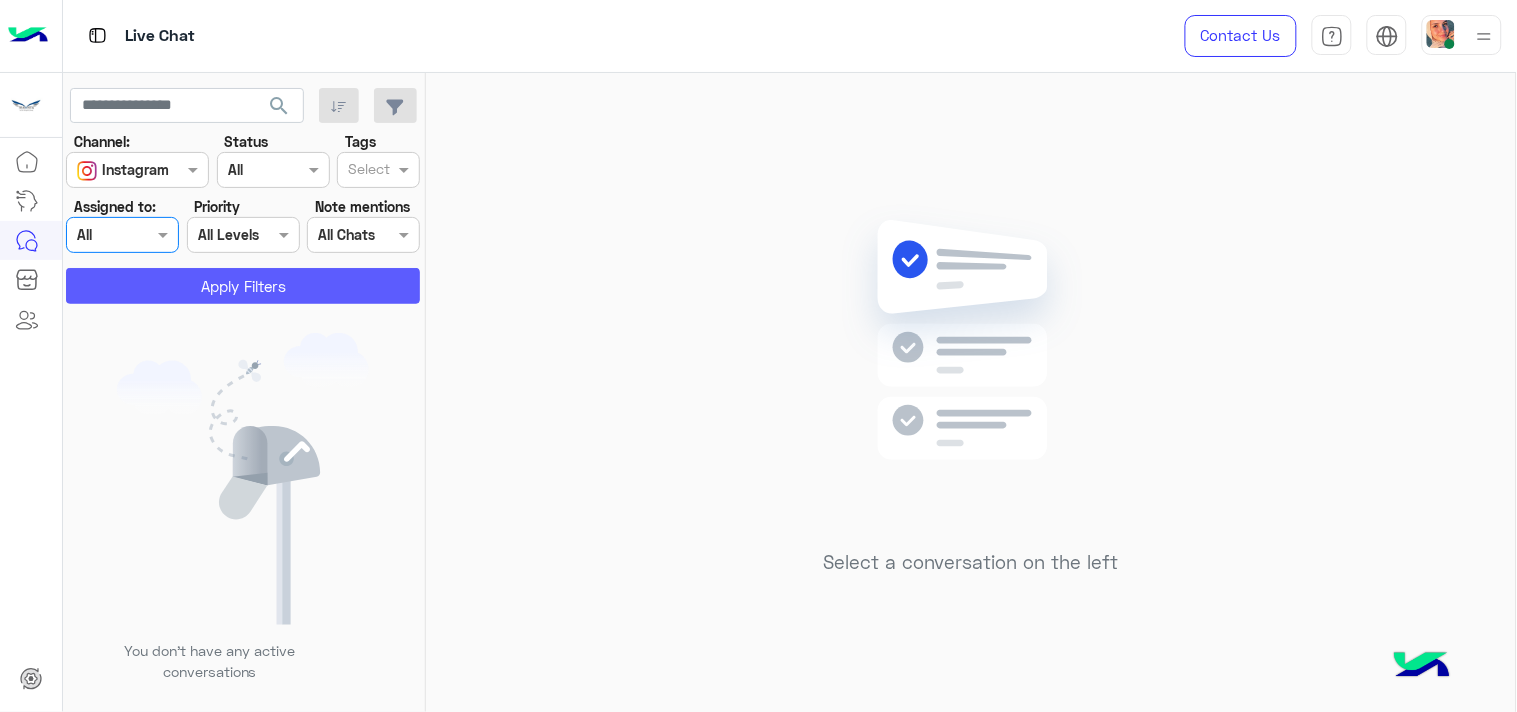 click on "Apply Filters" 